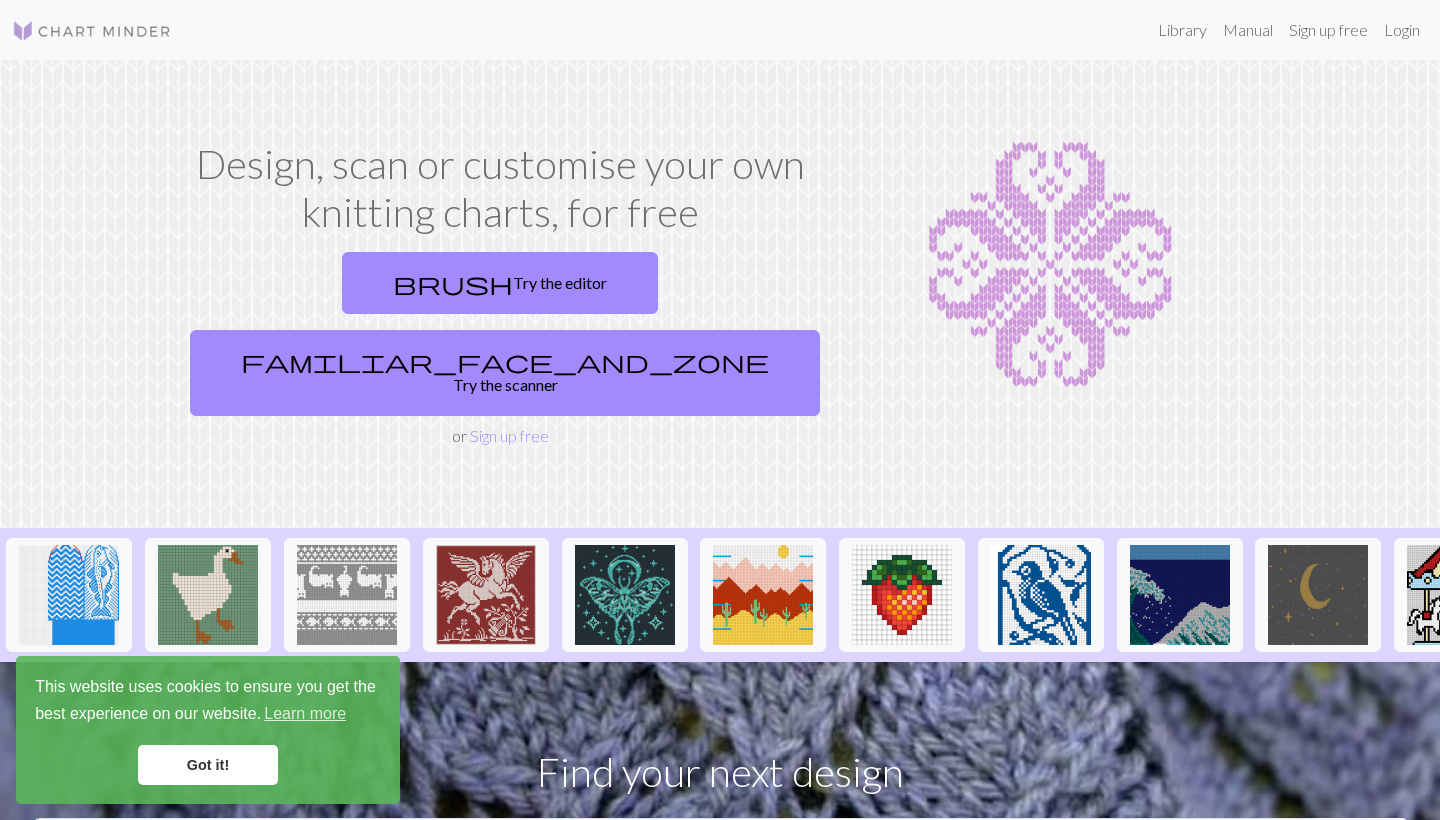scroll, scrollTop: 0, scrollLeft: 0, axis: both 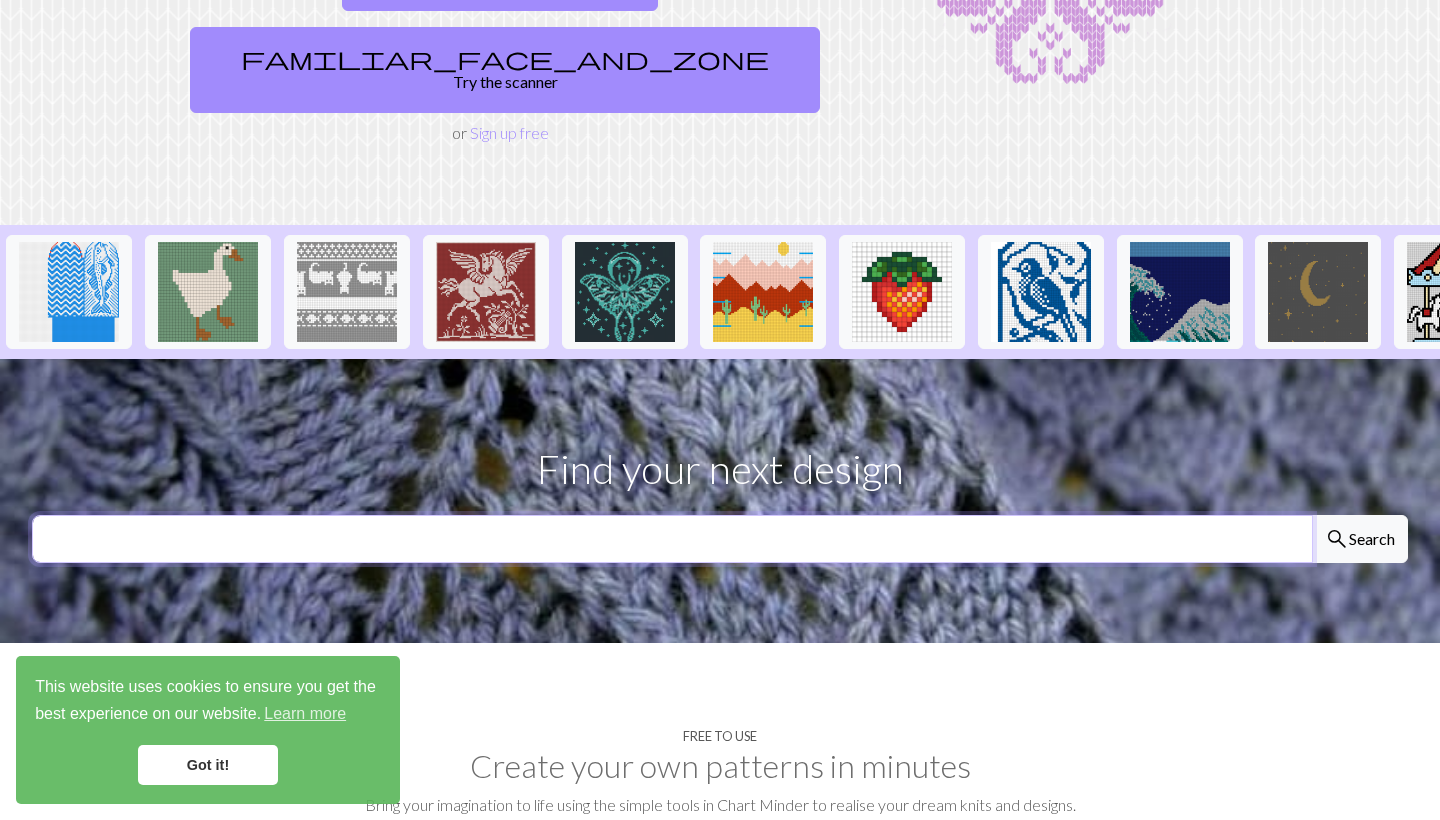 click at bounding box center (672, 539) 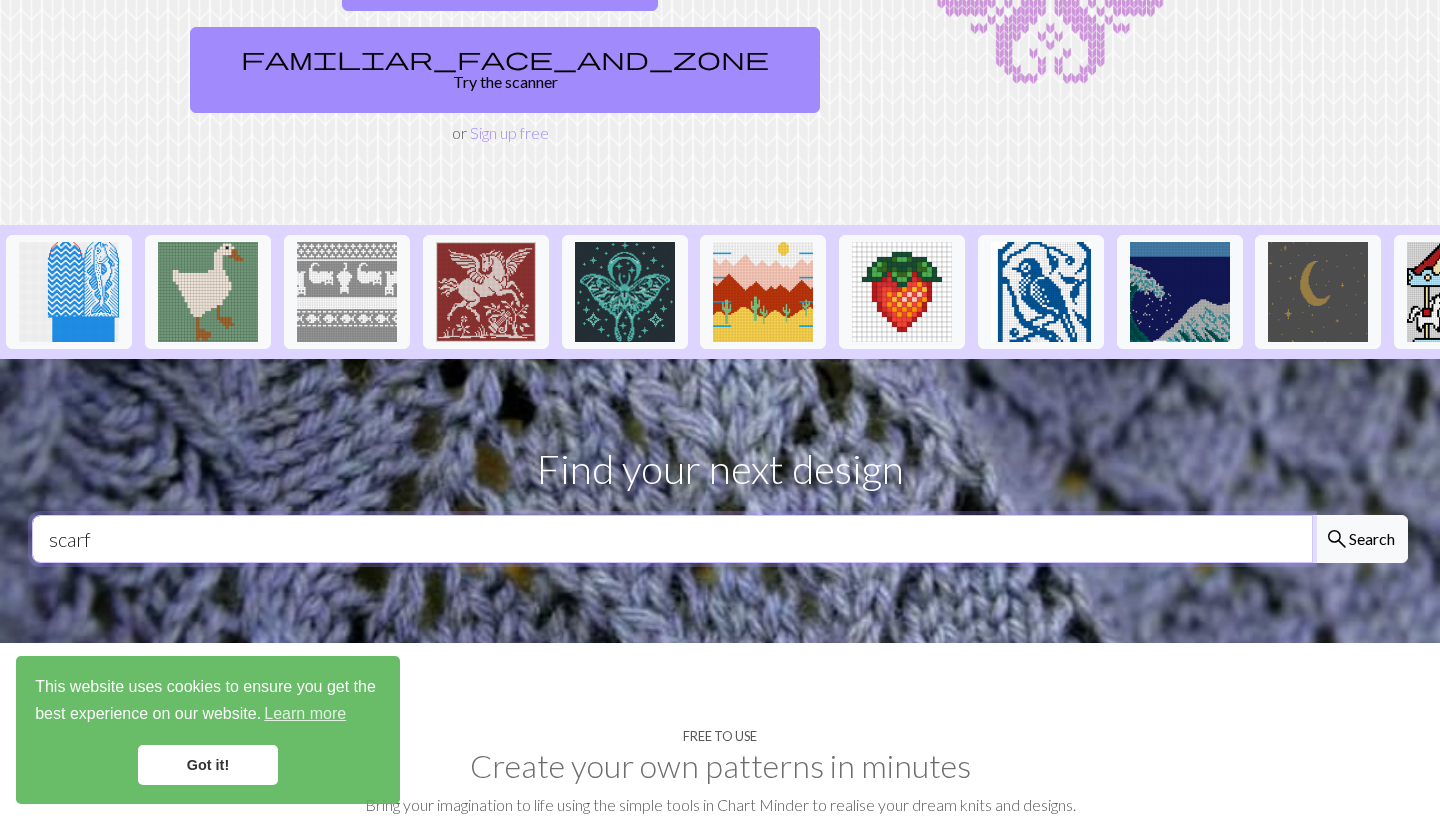 type on "scarf" 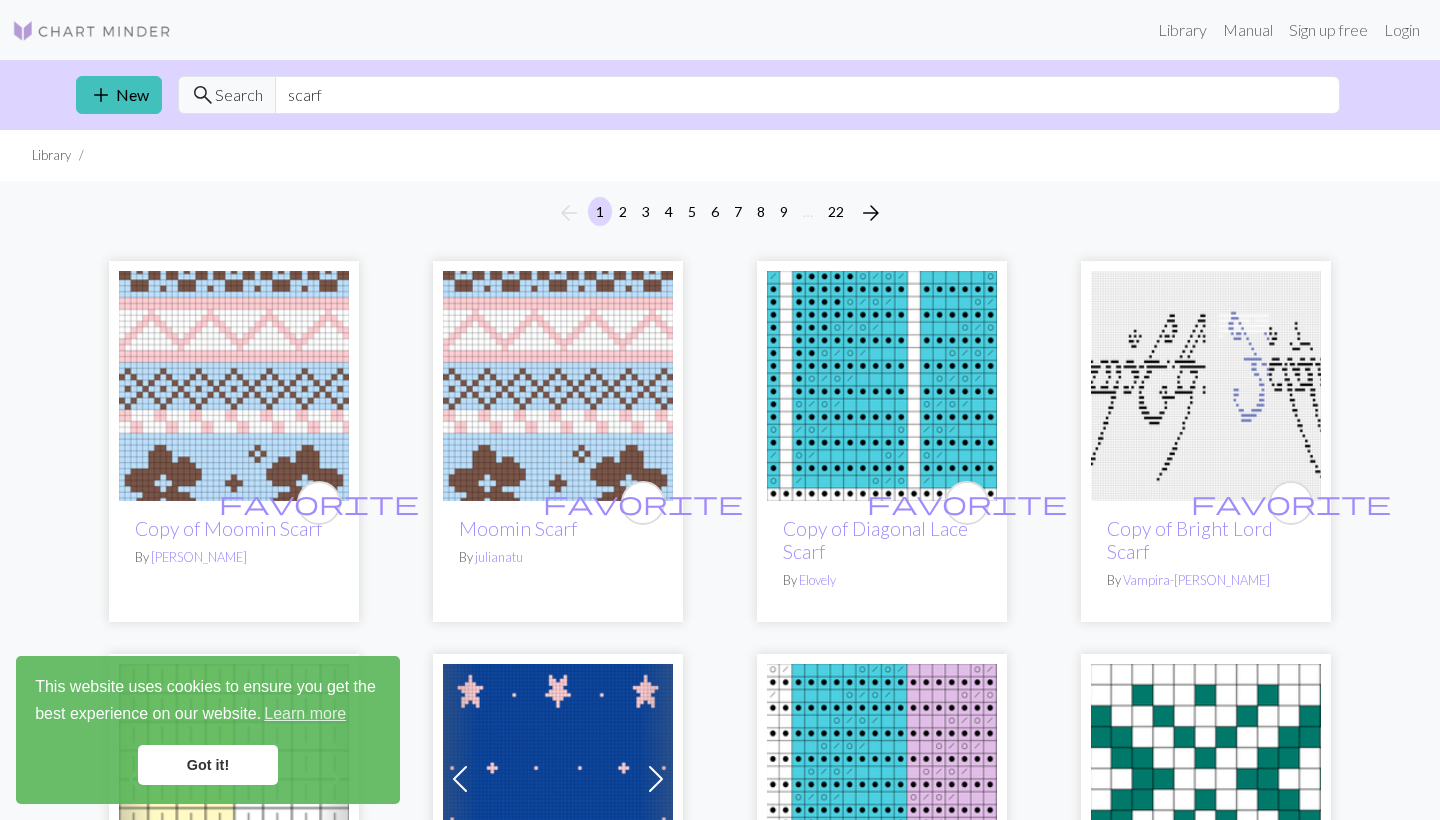 scroll, scrollTop: 0, scrollLeft: 0, axis: both 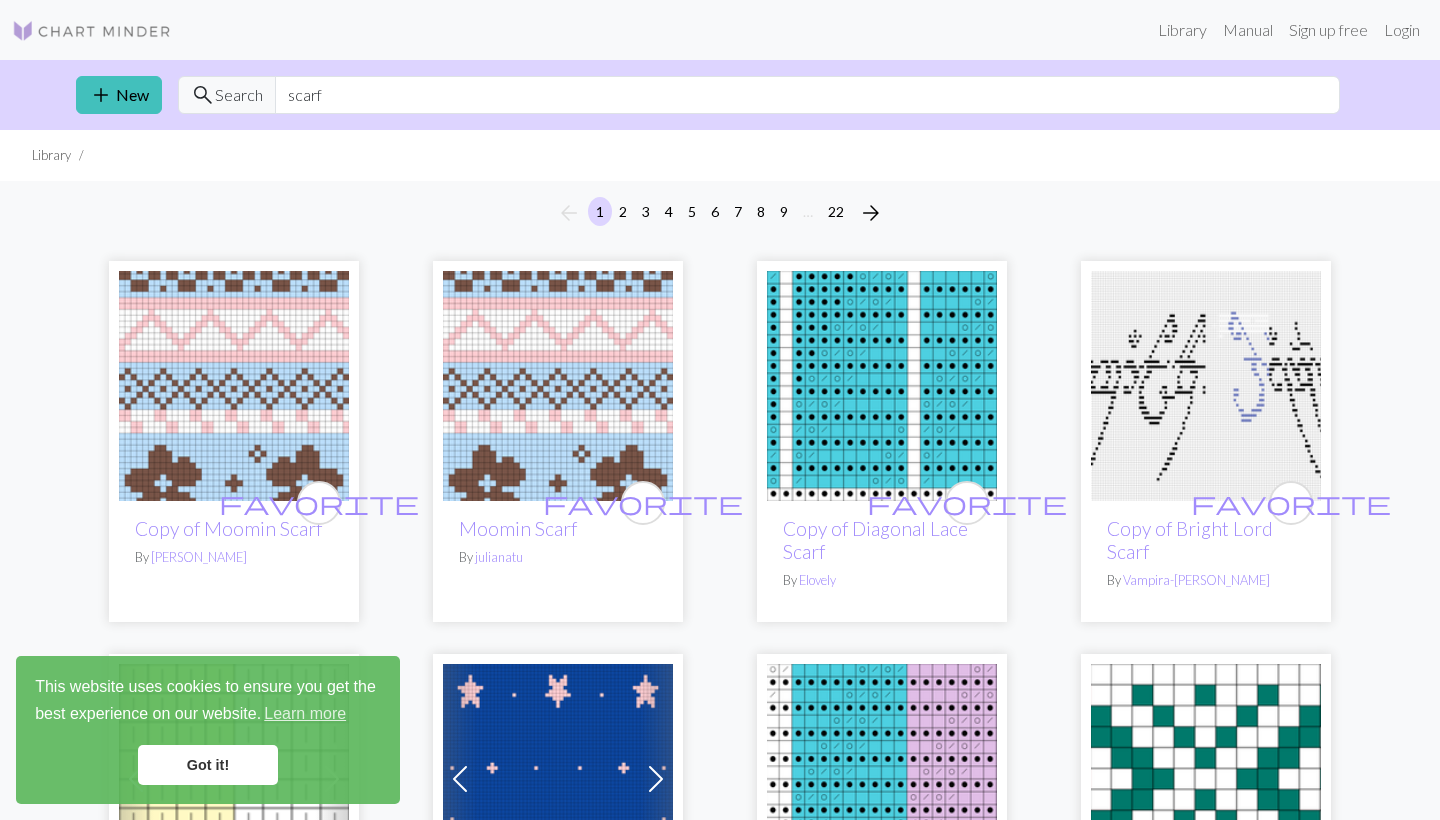click on "Got it!" at bounding box center [208, 765] 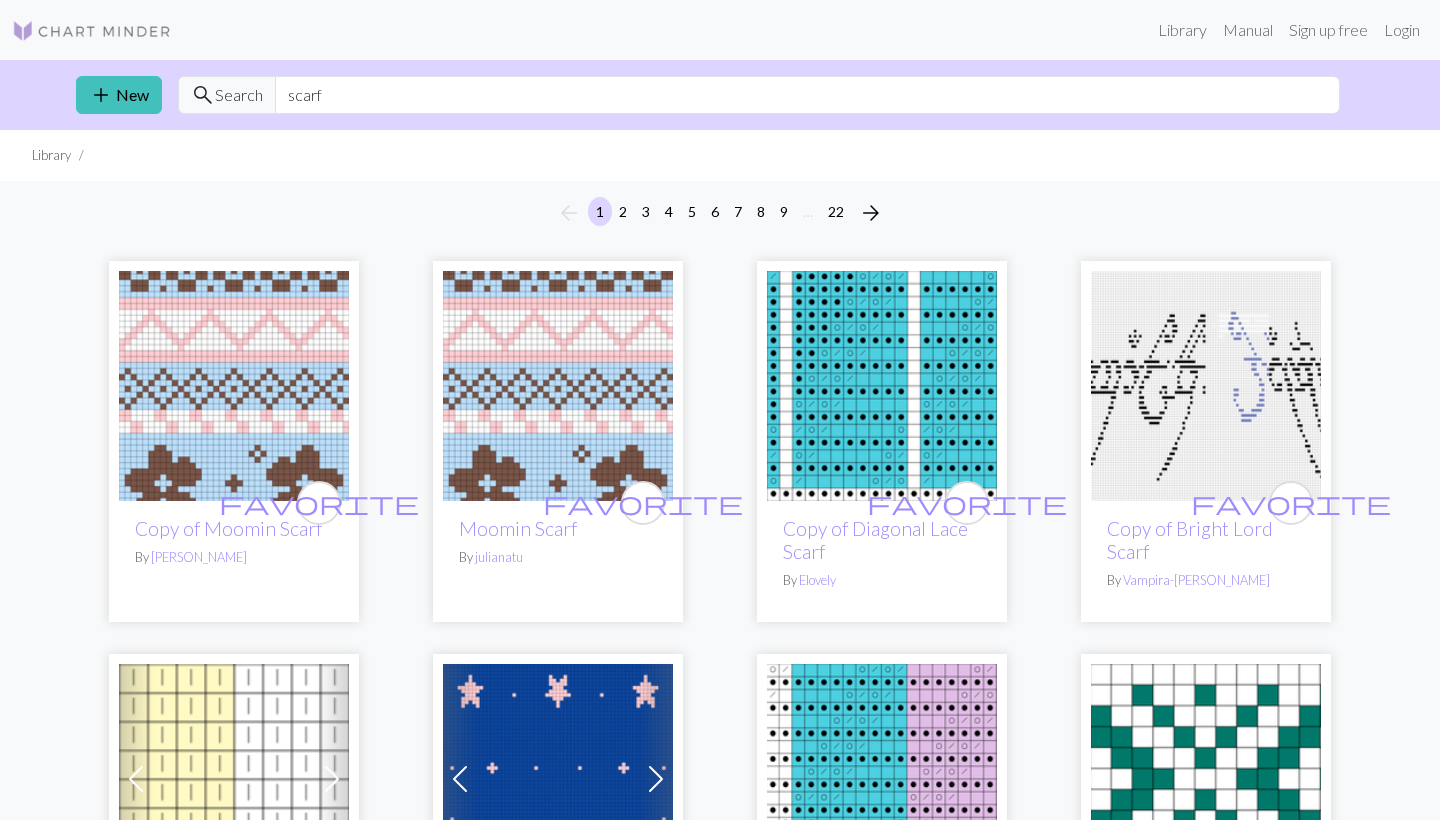 click at bounding box center (1206, 386) 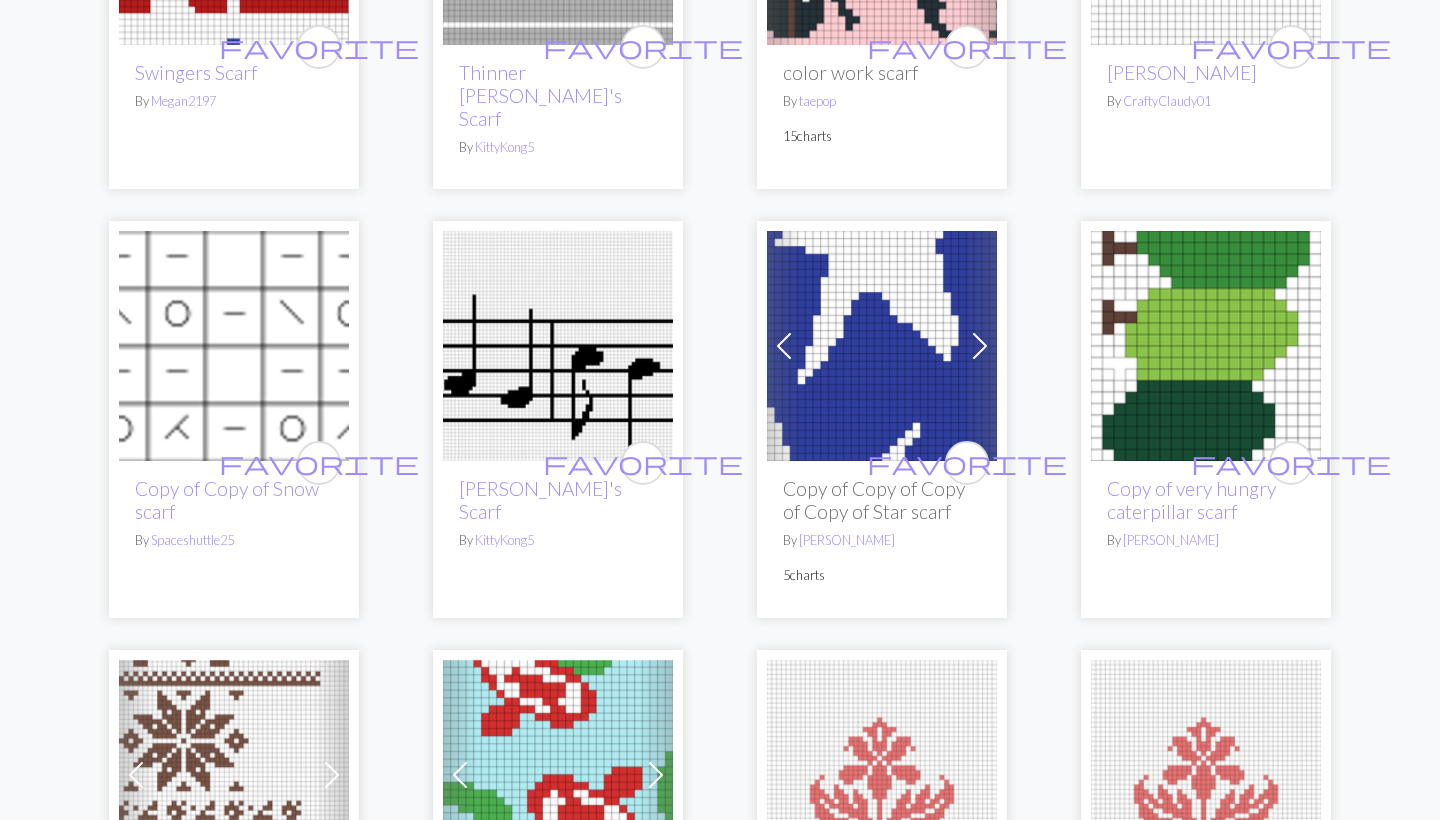 scroll, scrollTop: 3368, scrollLeft: 0, axis: vertical 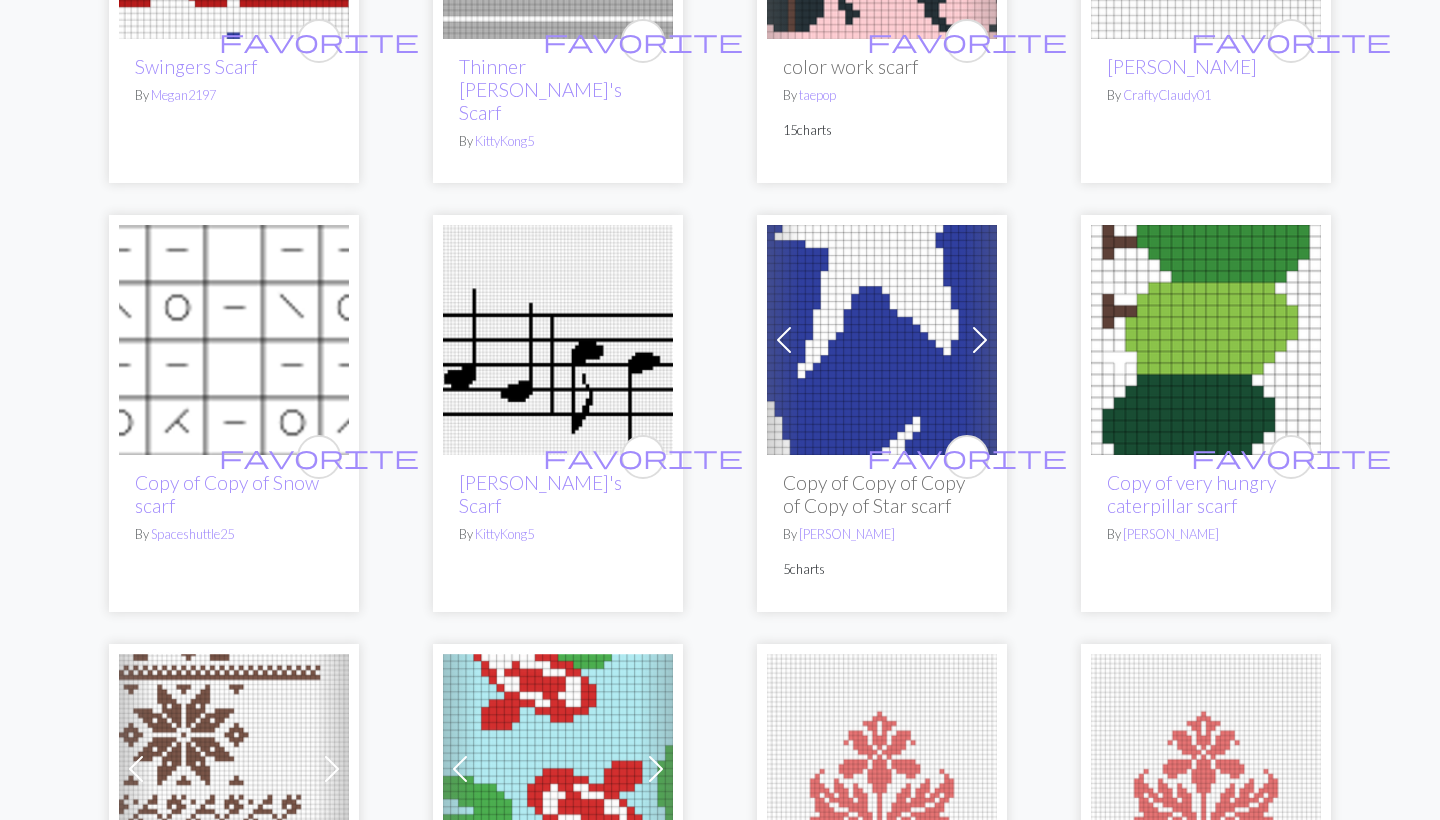click at bounding box center [882, 340] 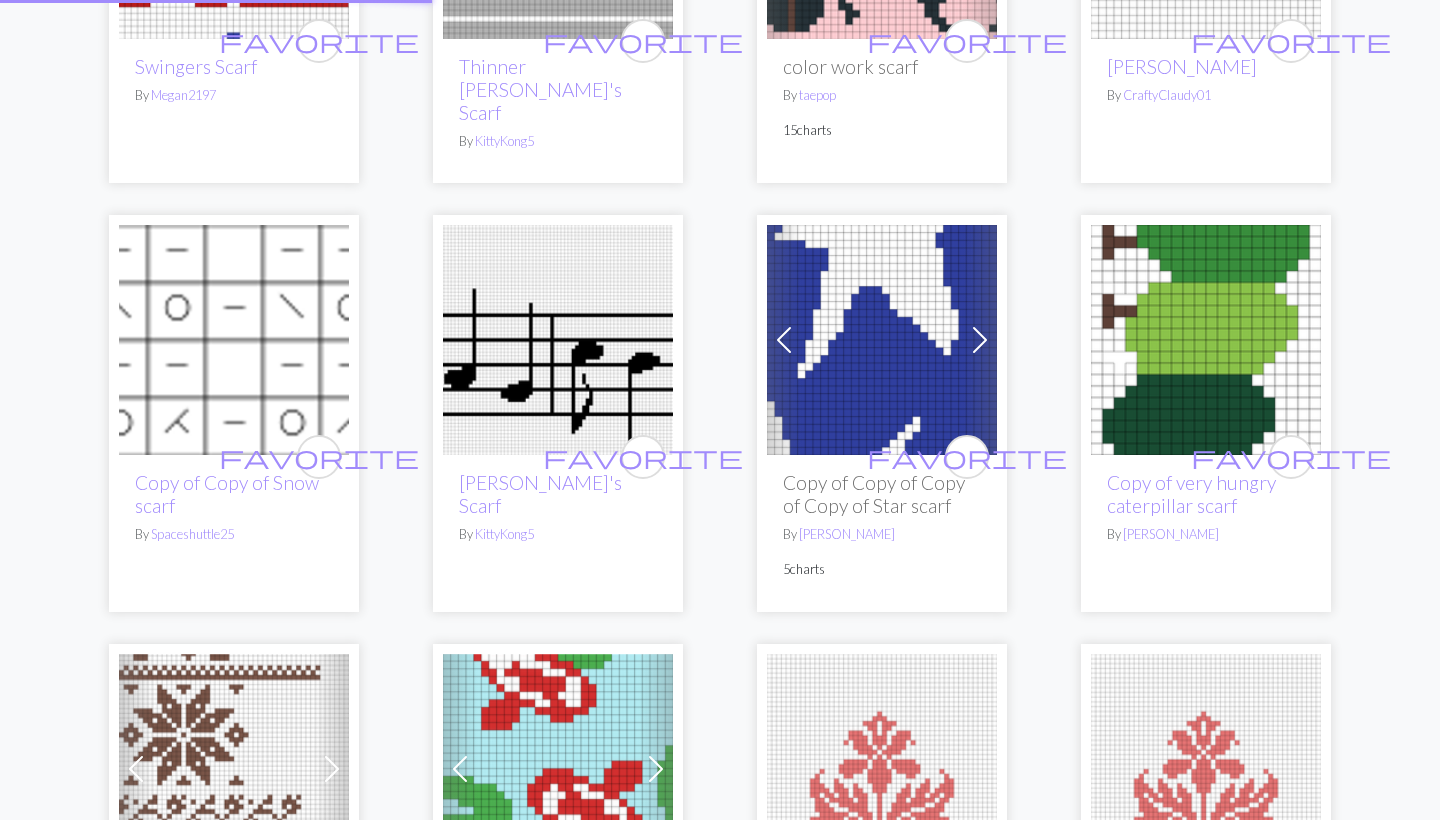 scroll, scrollTop: 0, scrollLeft: 0, axis: both 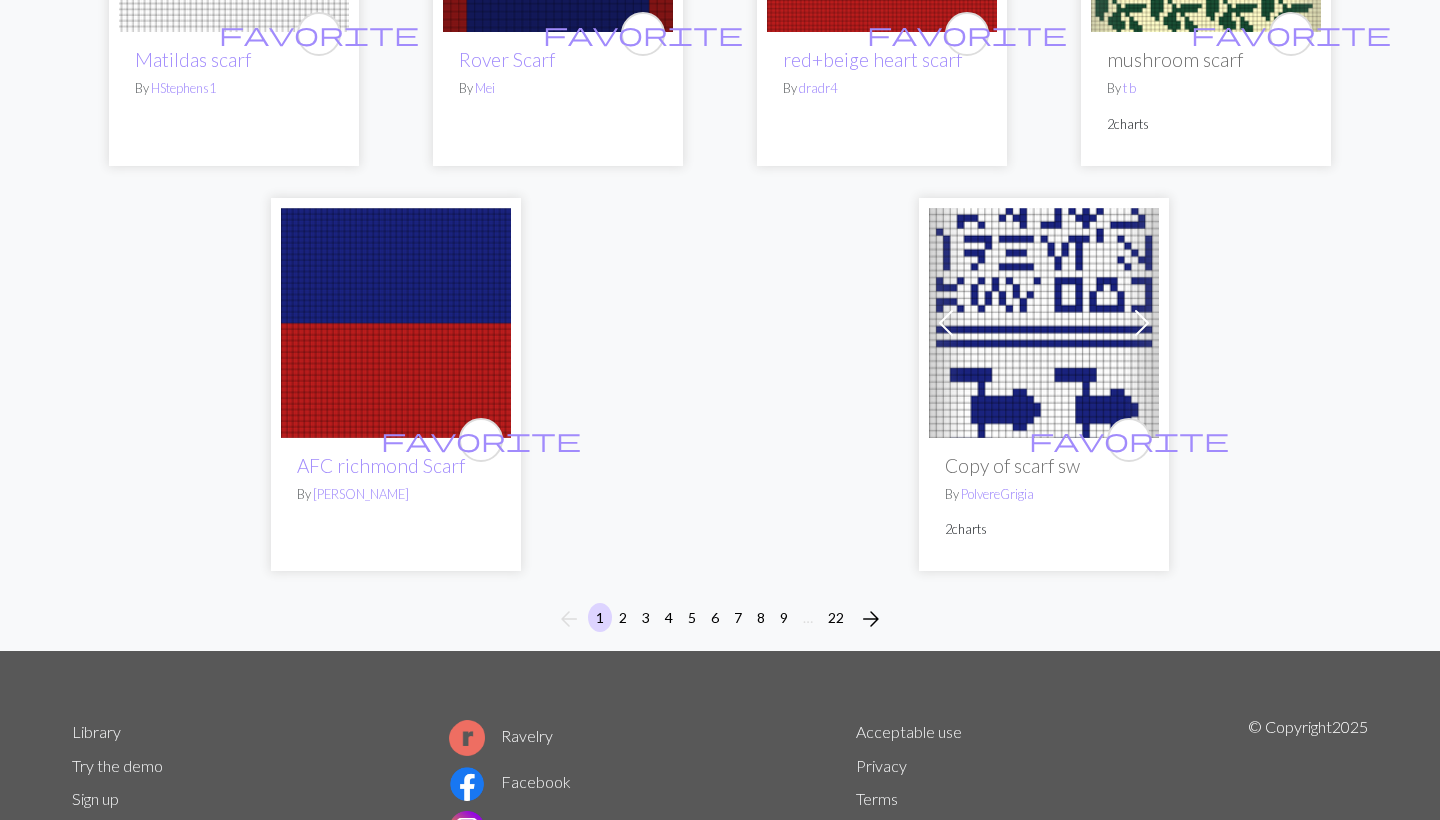 click on "2" at bounding box center (623, 617) 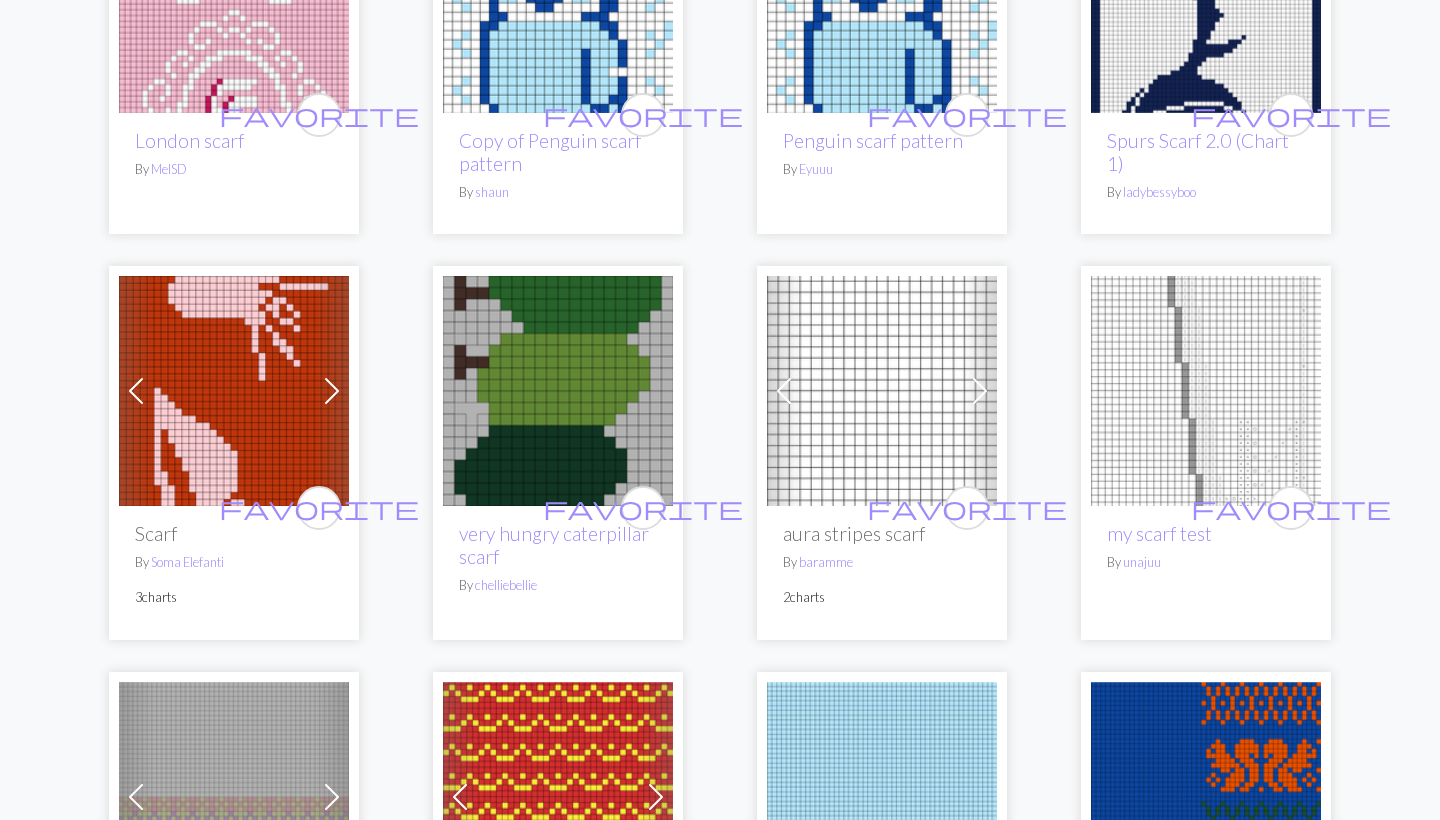 scroll, scrollTop: 2379, scrollLeft: 0, axis: vertical 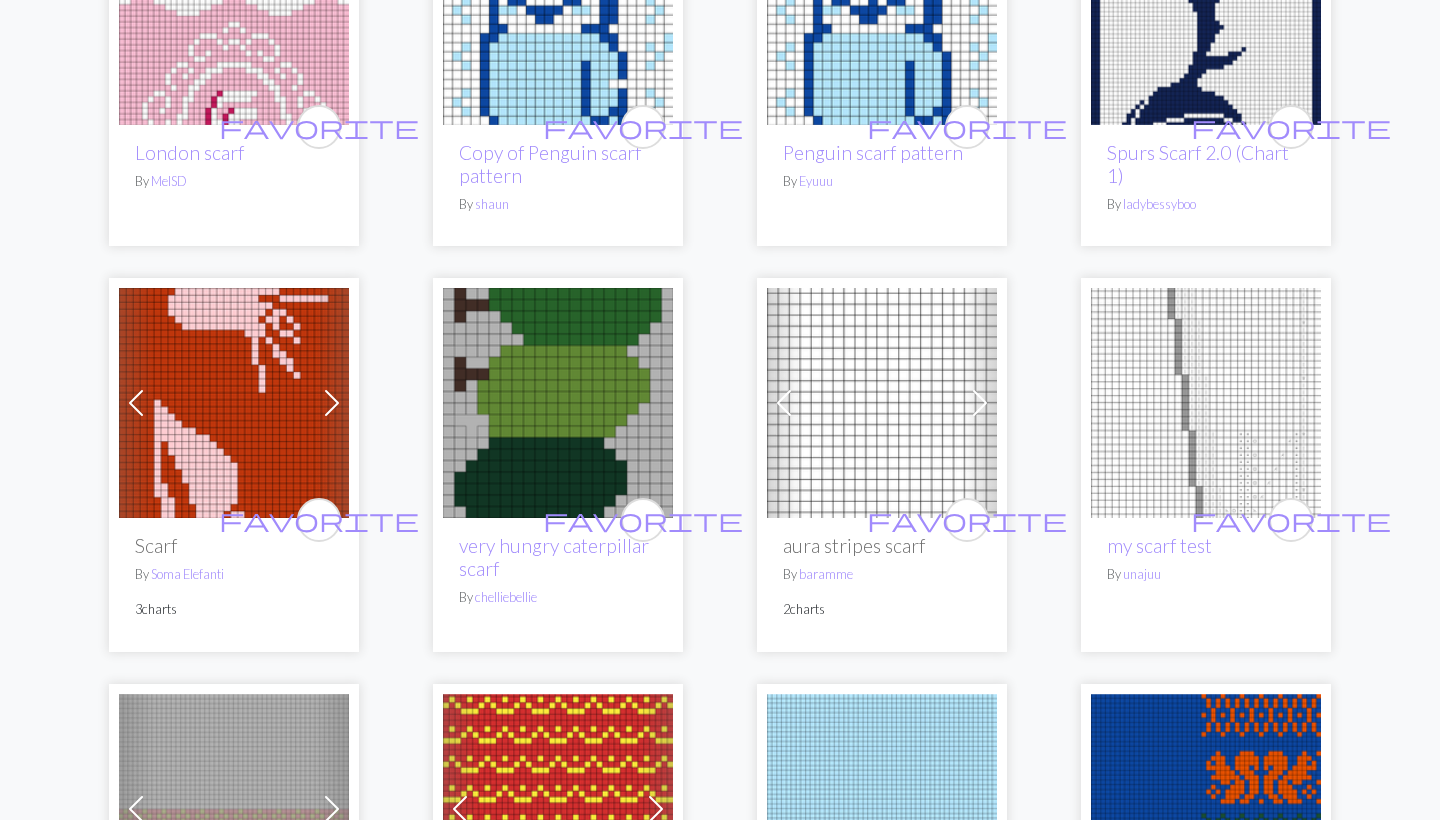 click at bounding box center [234, 403] 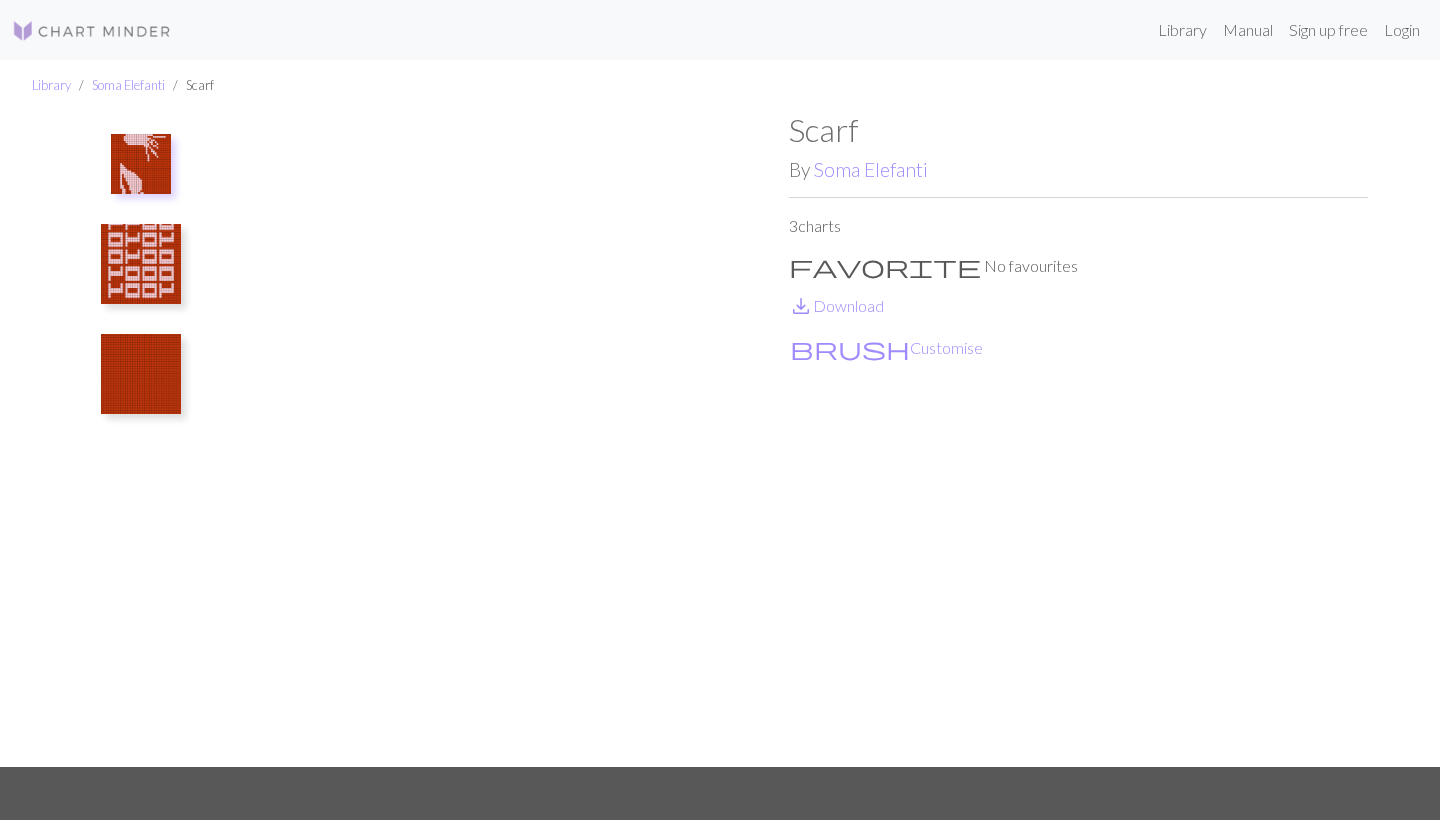 scroll, scrollTop: 0, scrollLeft: 0, axis: both 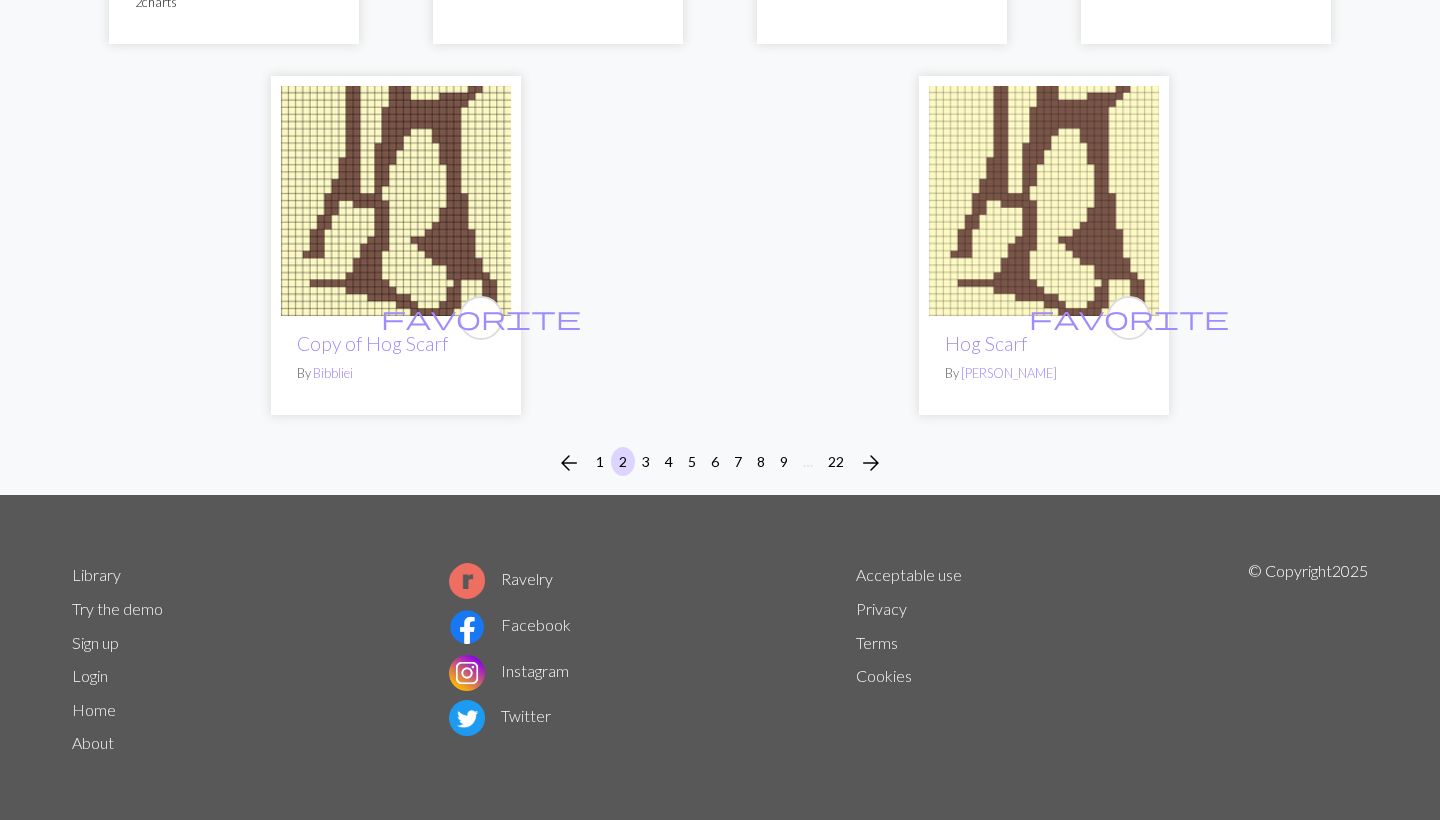 click at bounding box center [396, 201] 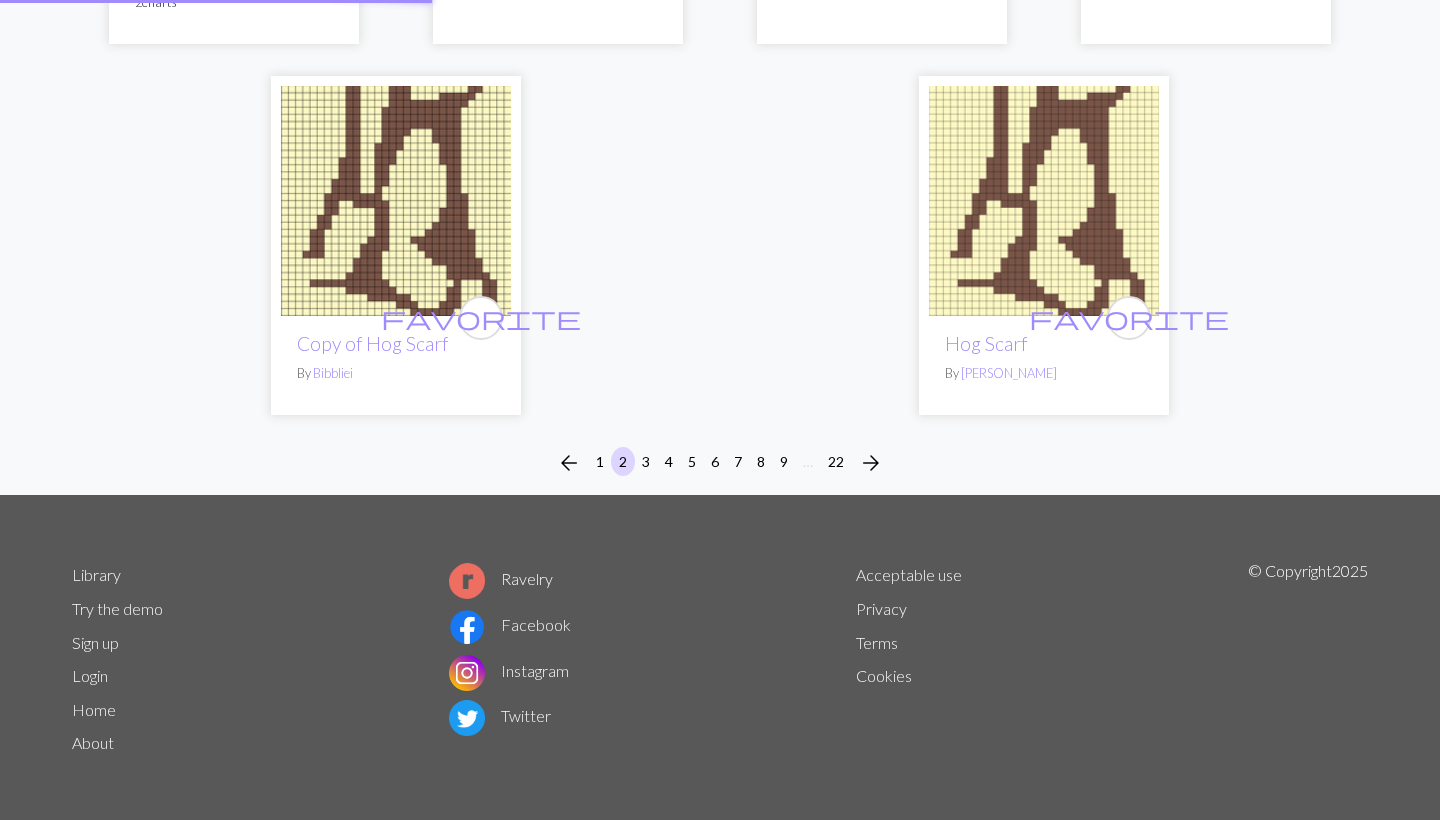 scroll, scrollTop: 0, scrollLeft: 0, axis: both 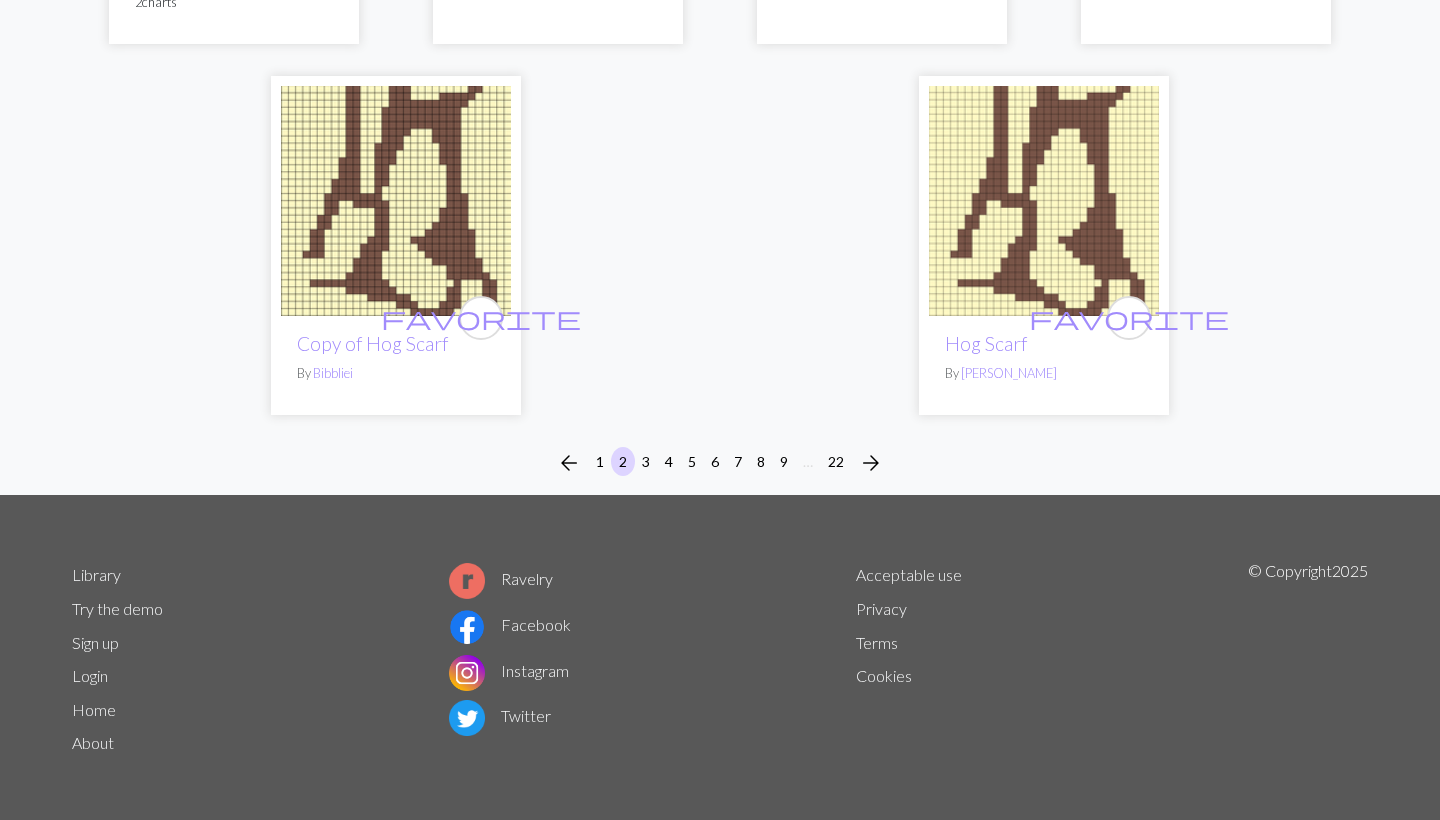 click on "3" at bounding box center [646, 461] 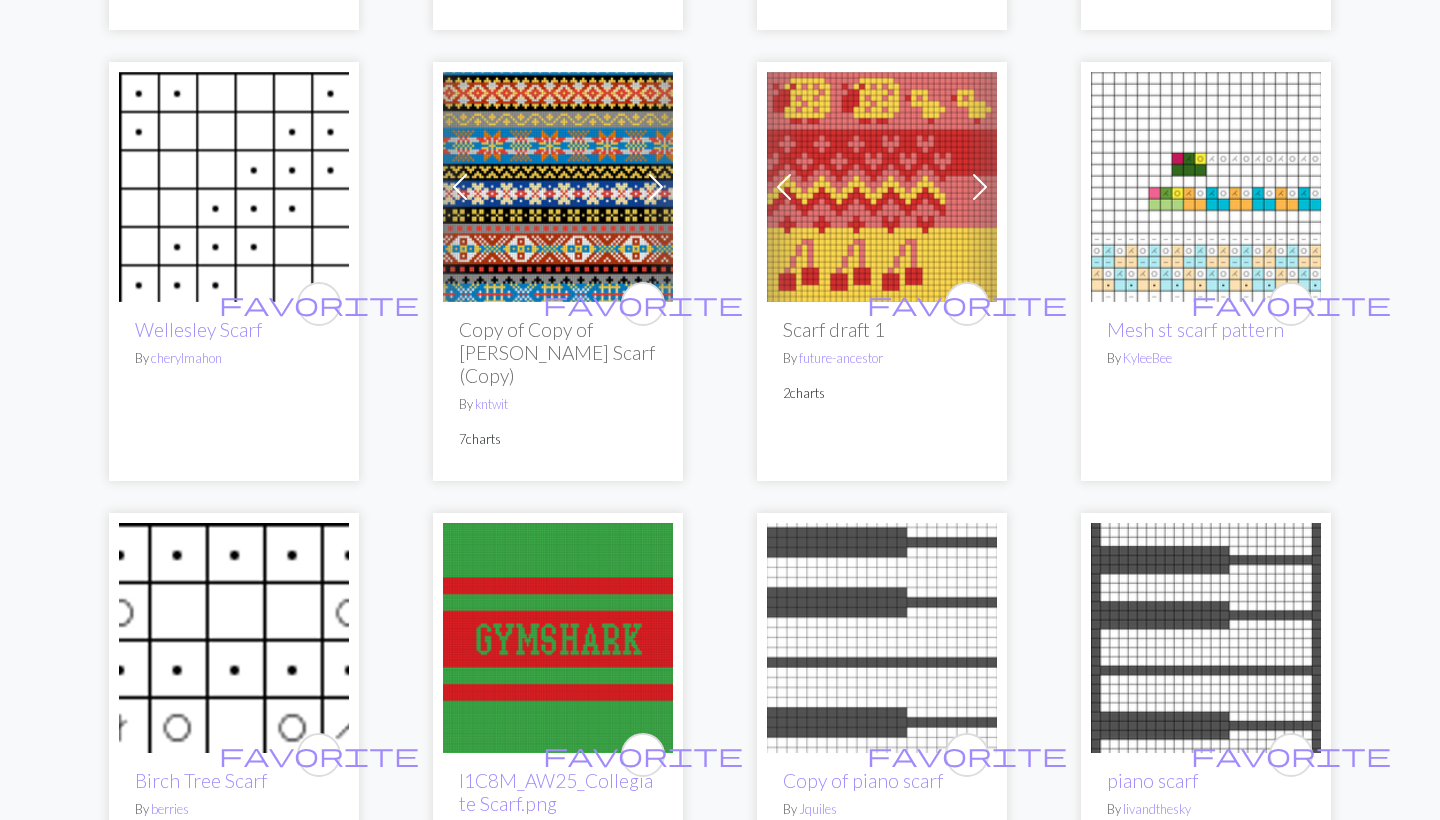 scroll, scrollTop: 2212, scrollLeft: 0, axis: vertical 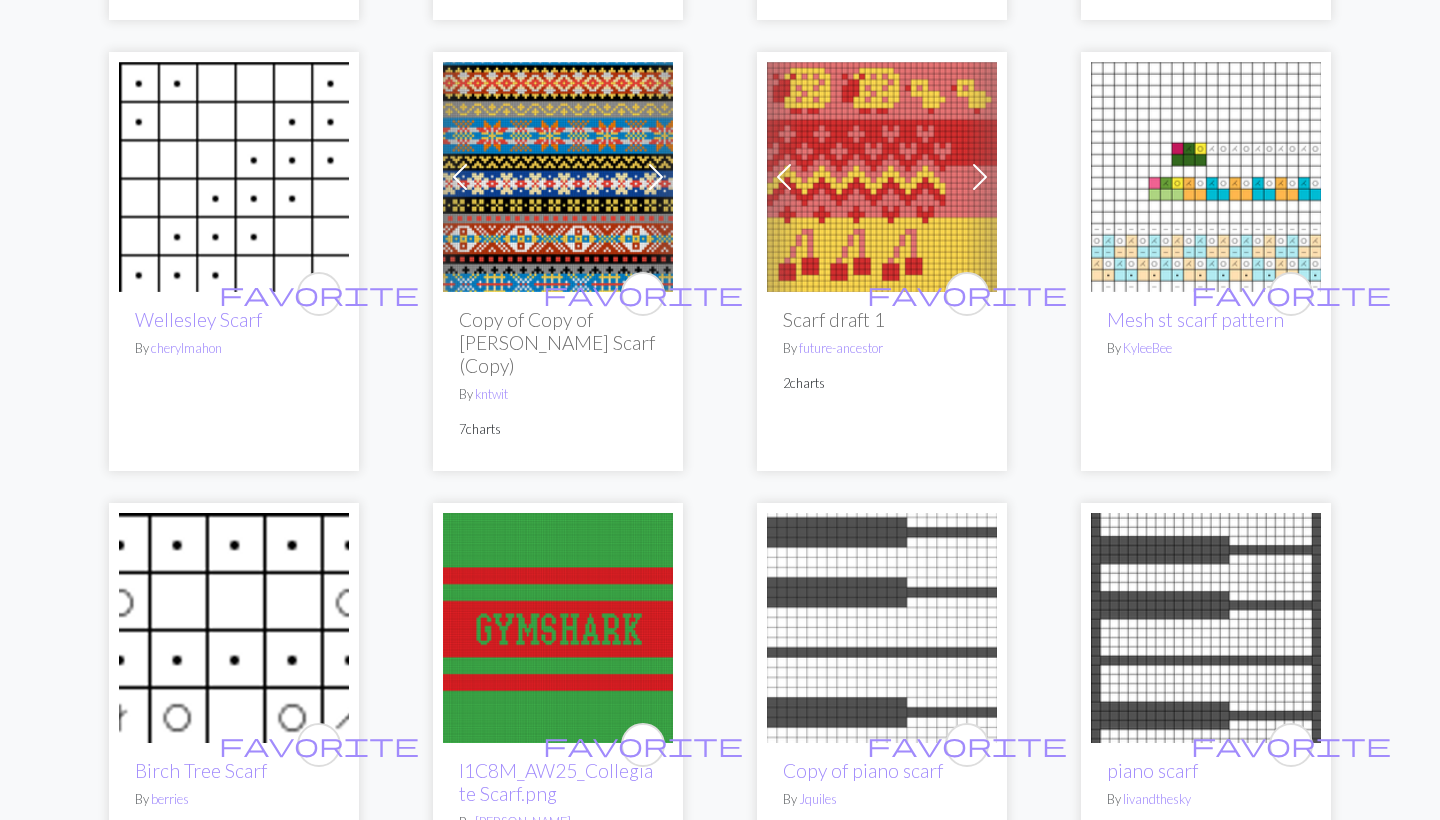 click at bounding box center (558, 177) 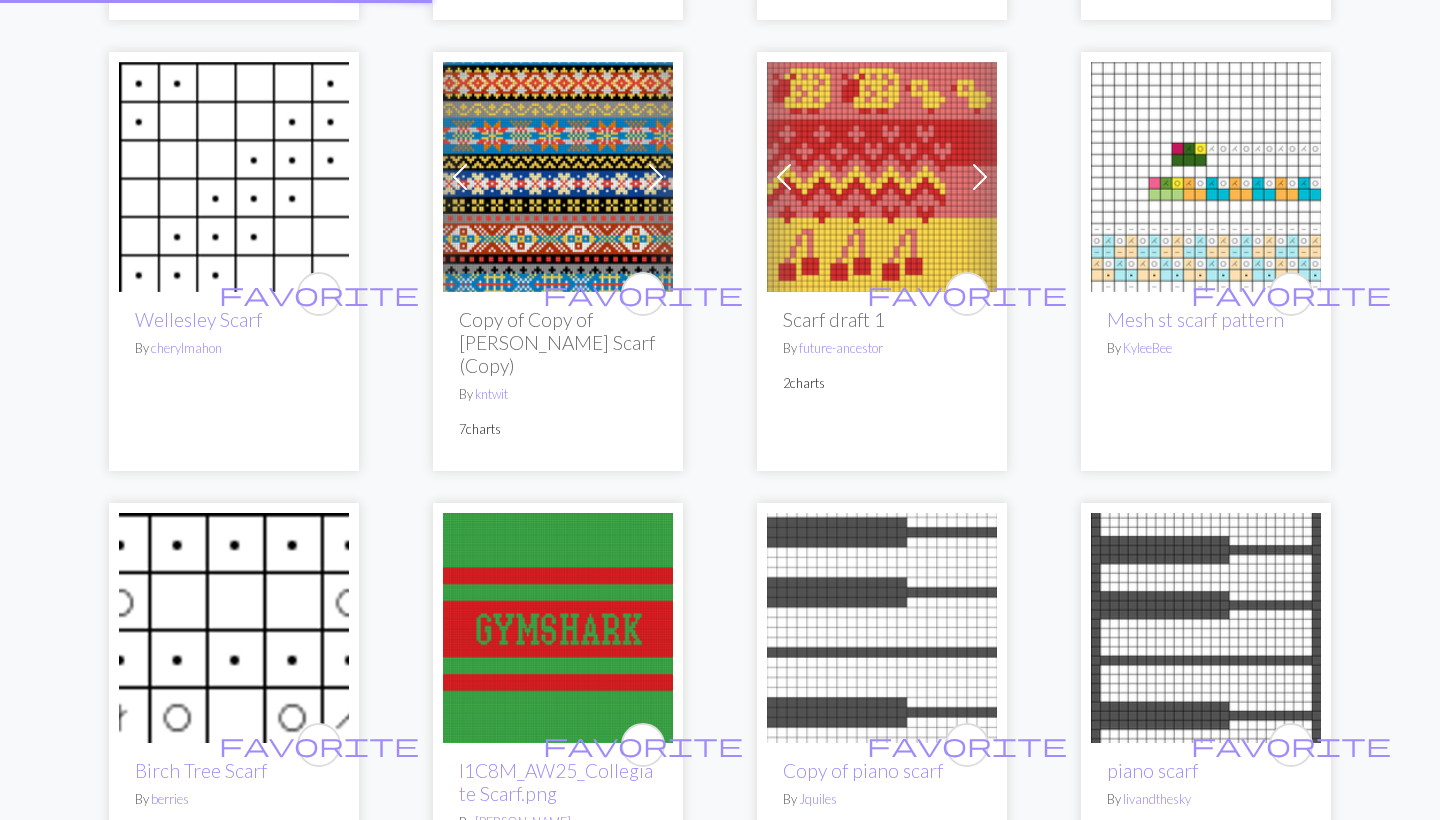 scroll, scrollTop: 0, scrollLeft: 0, axis: both 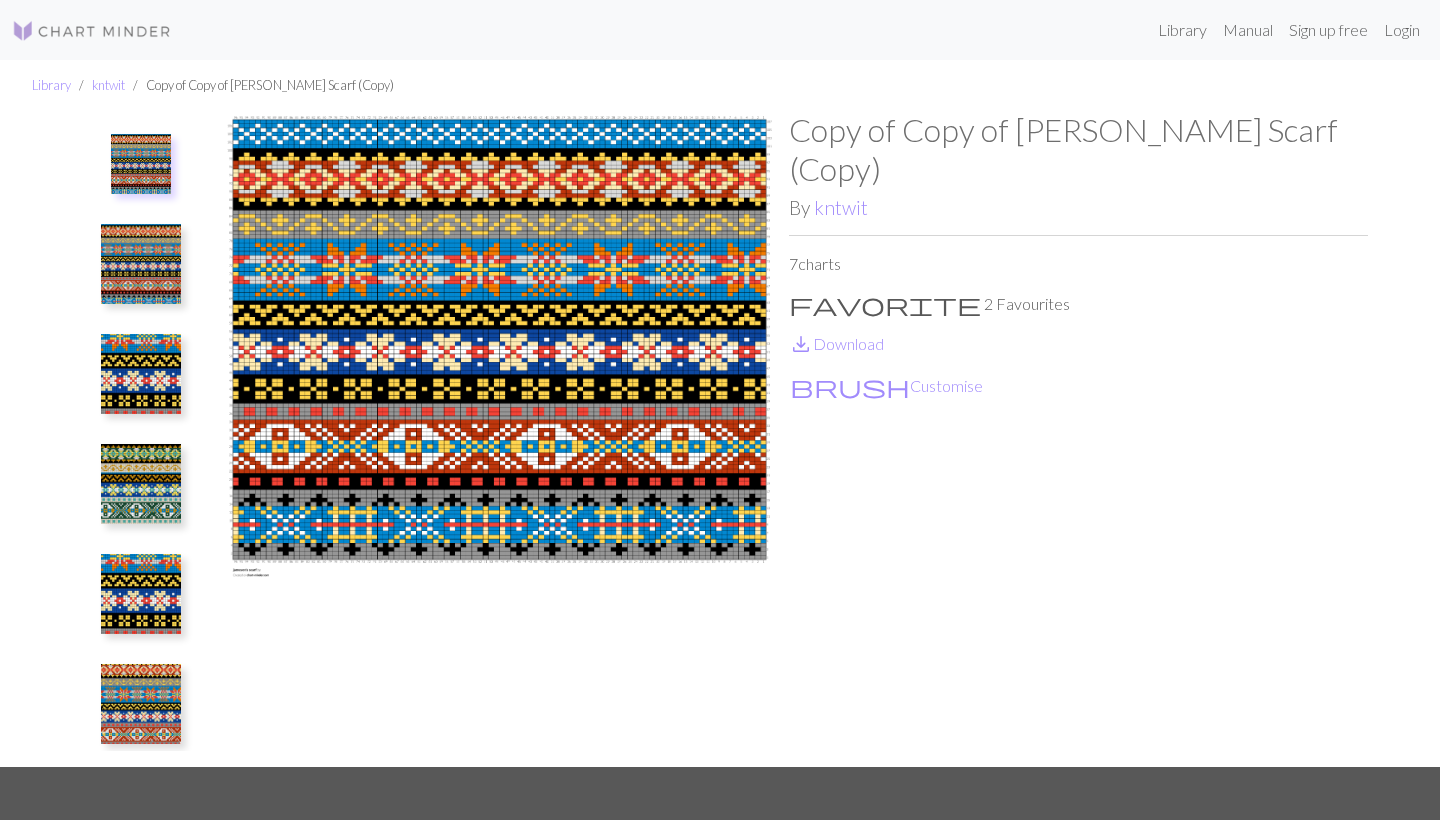 click at bounding box center (141, 264) 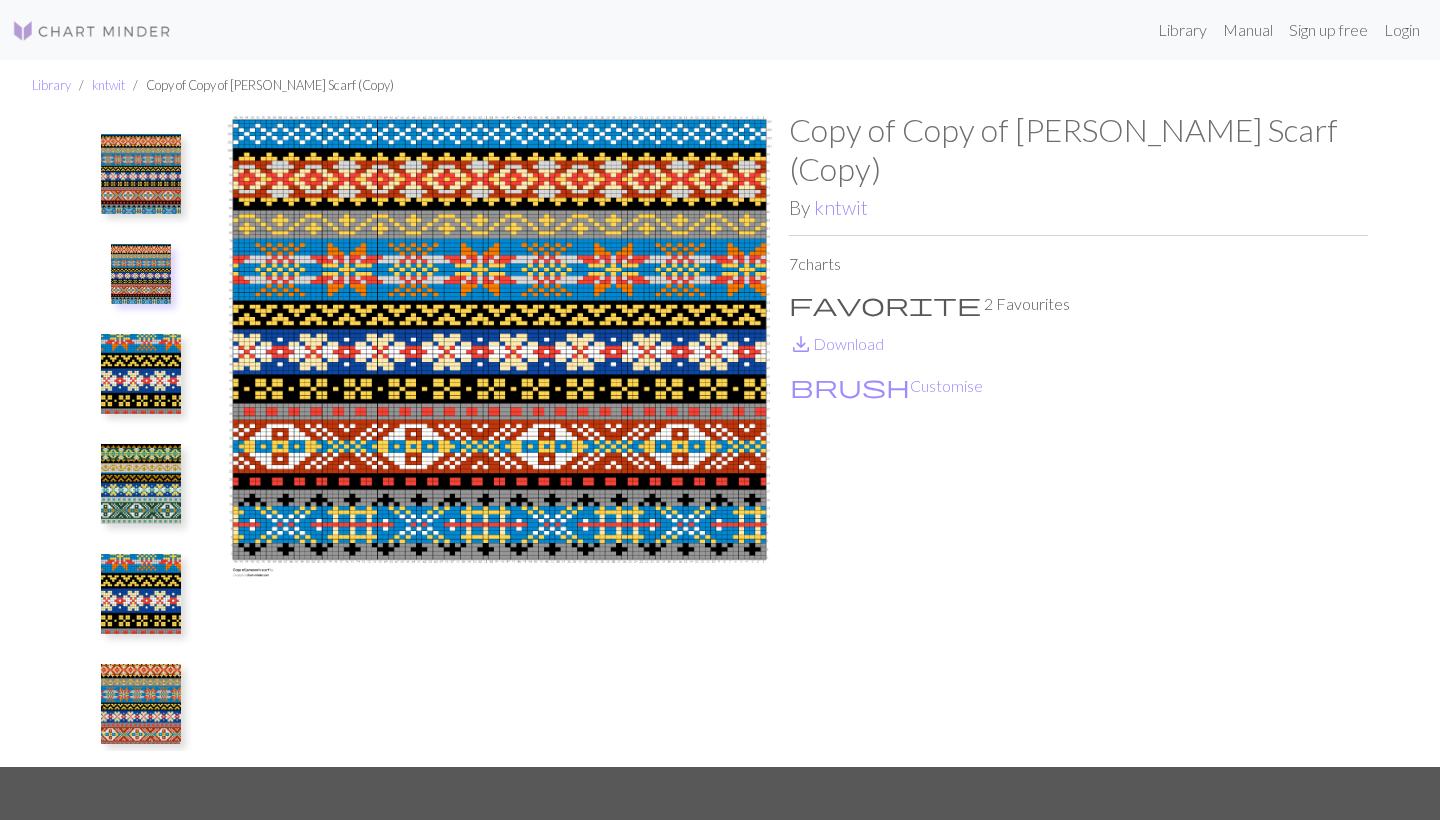 click at bounding box center (141, 374) 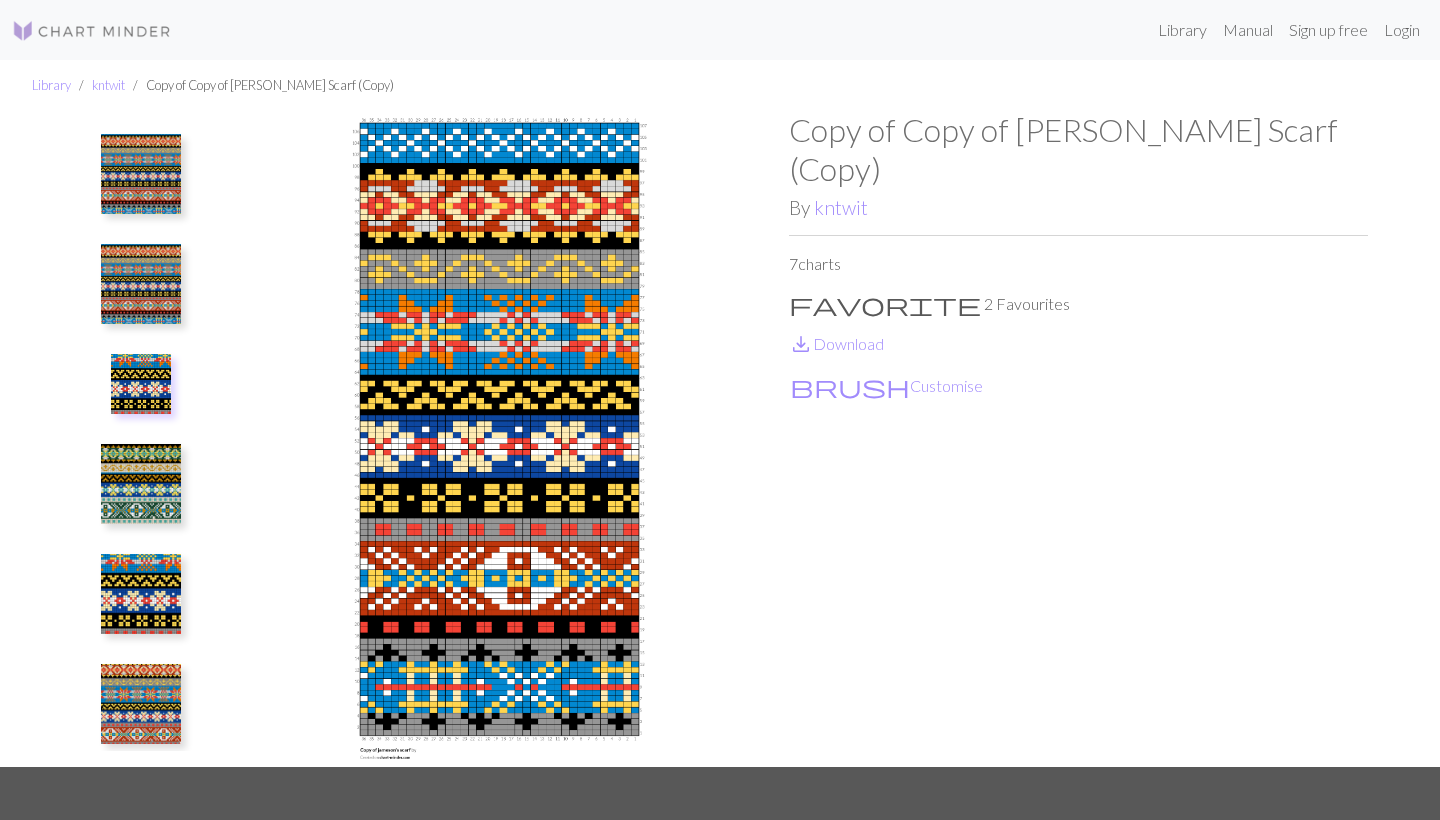 click at bounding box center [141, 484] 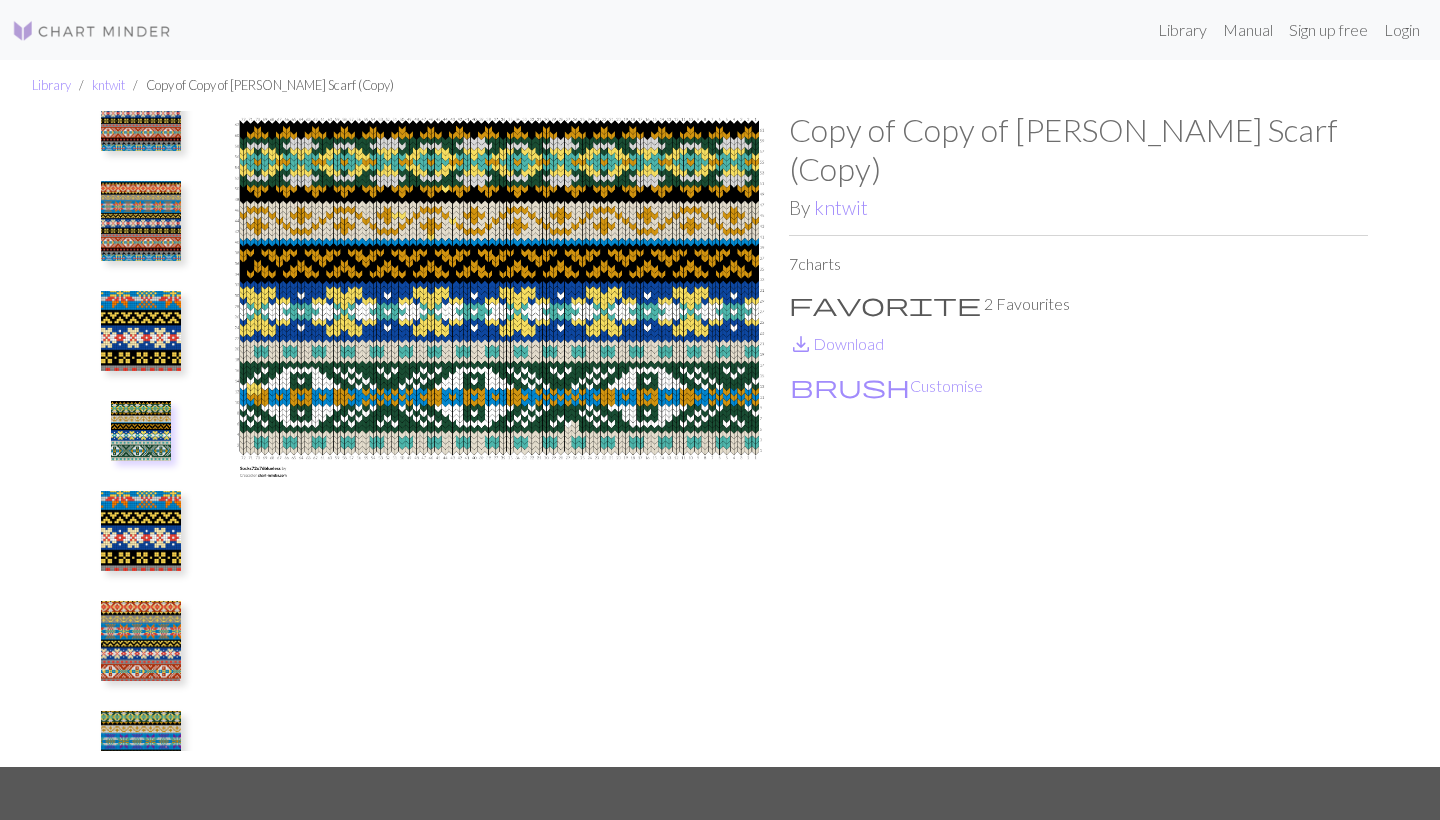 scroll, scrollTop: 92, scrollLeft: 0, axis: vertical 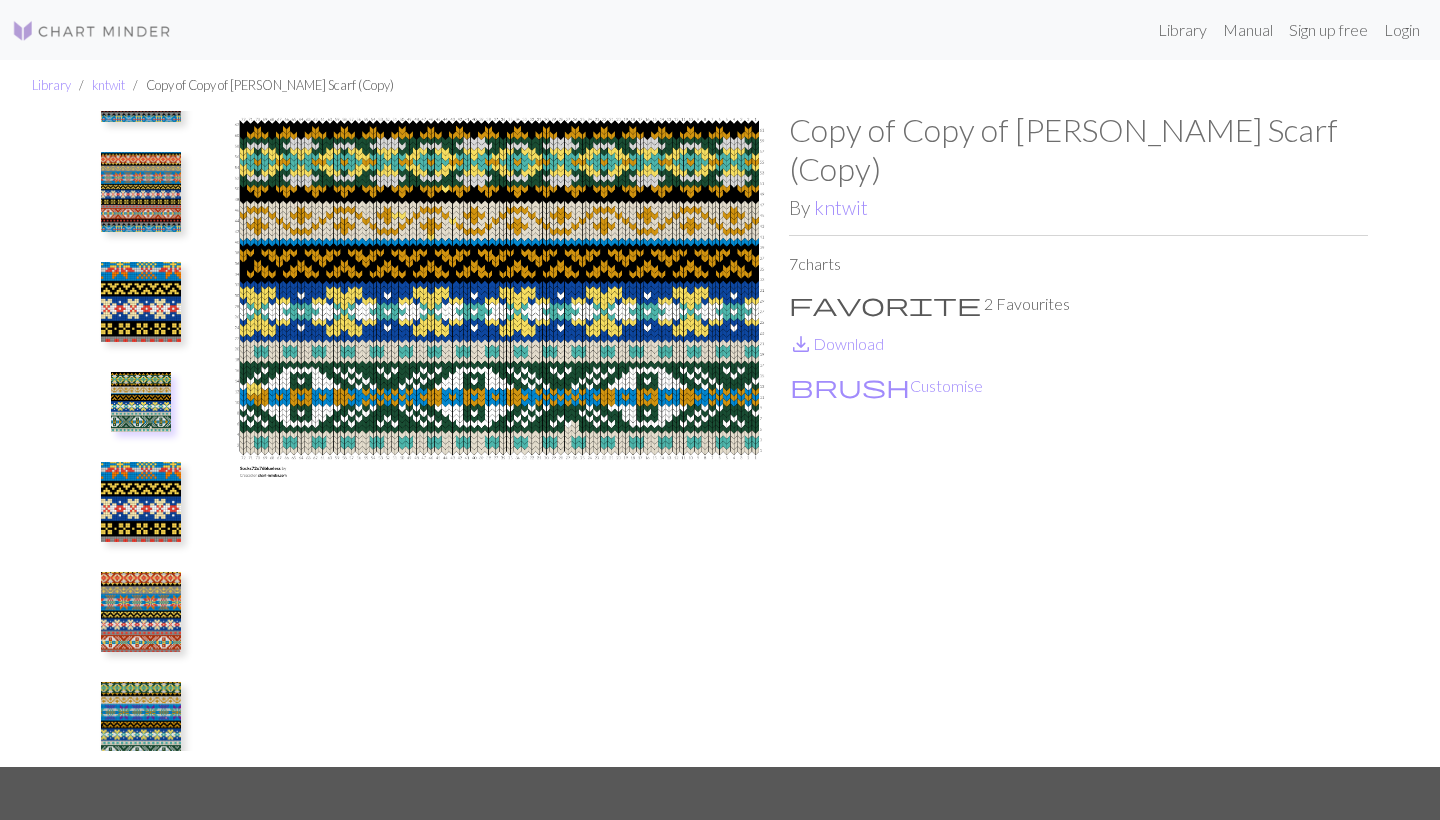 click at bounding box center (141, 502) 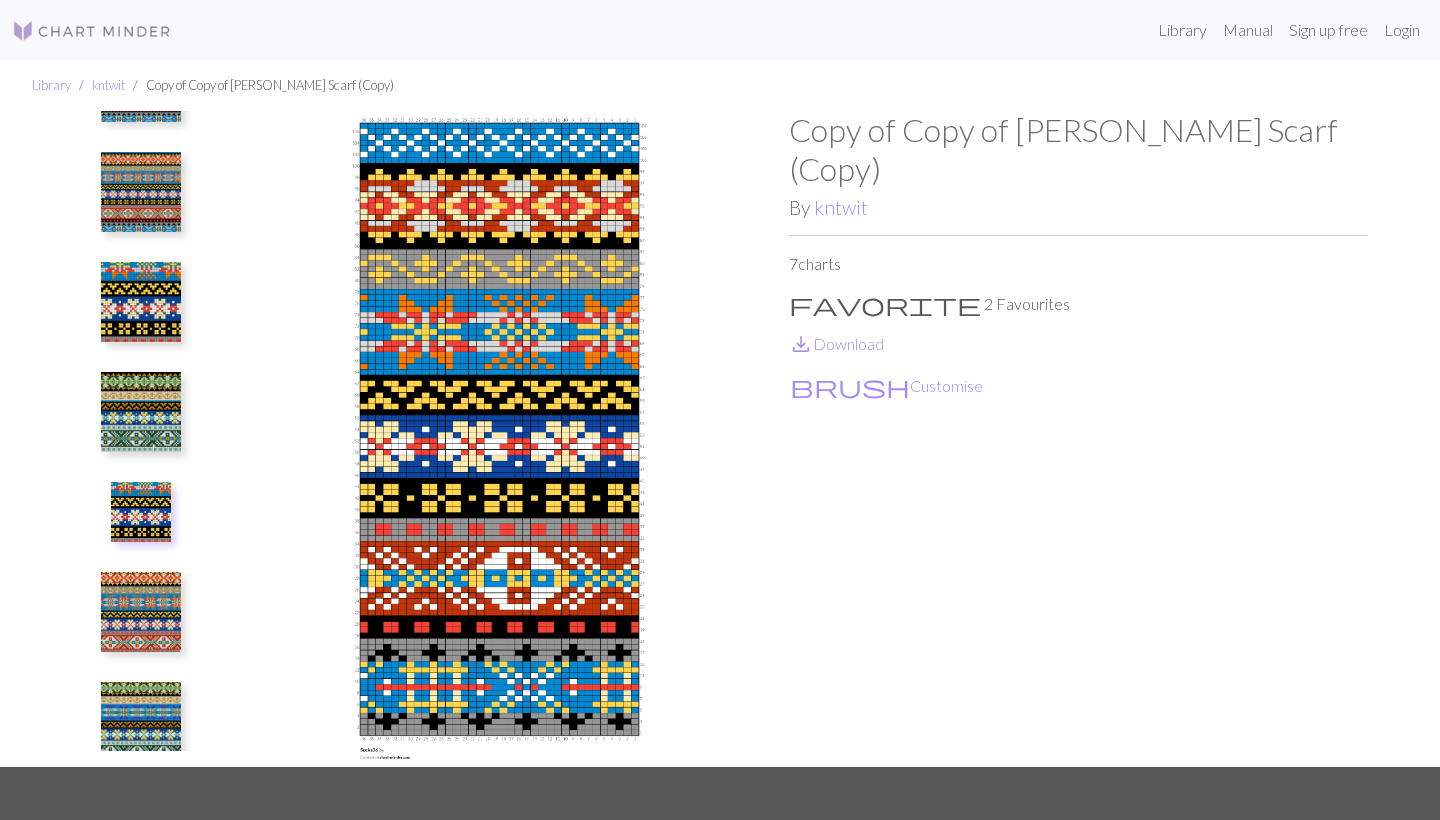 click at bounding box center (141, 612) 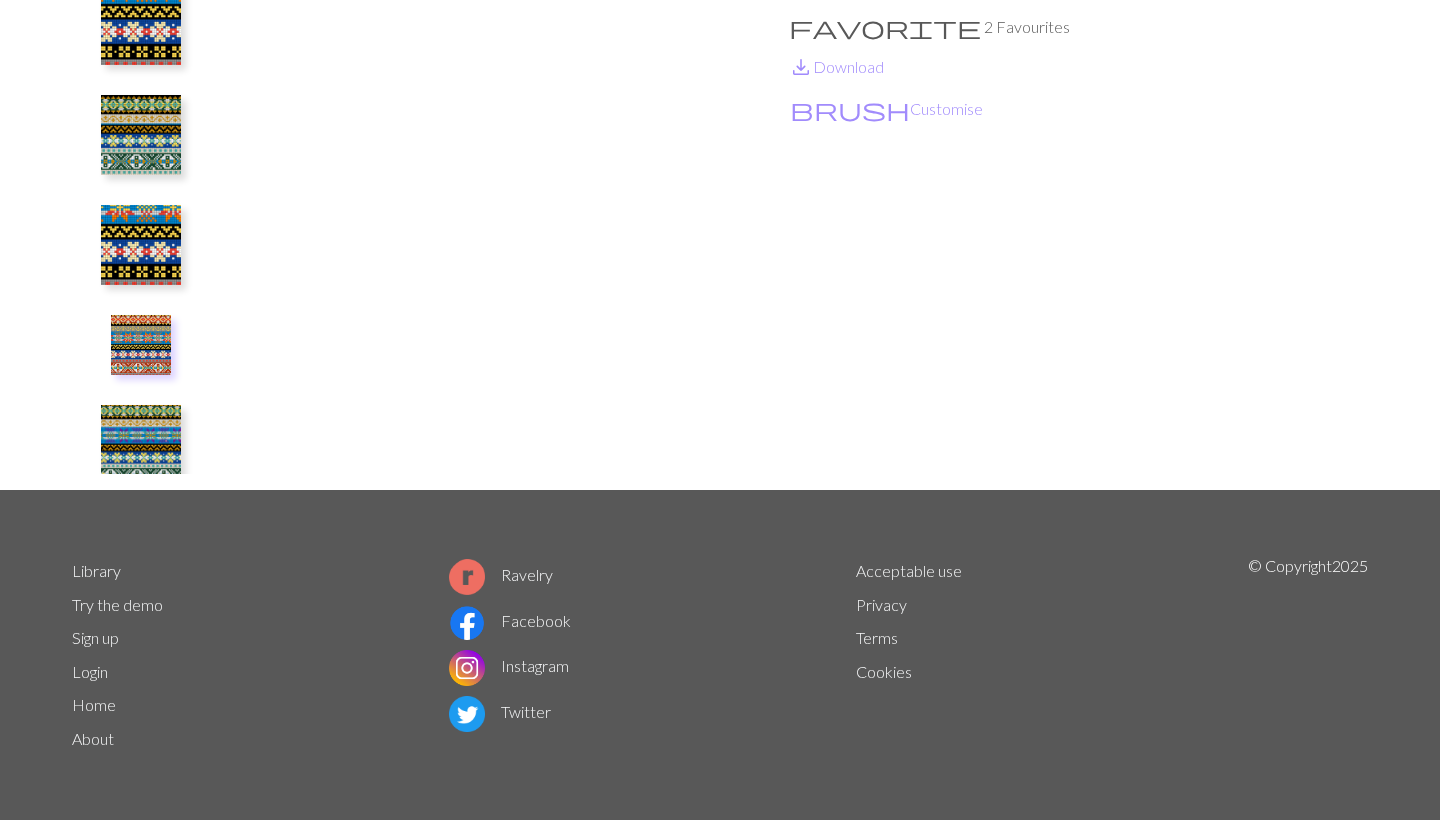 scroll, scrollTop: 277, scrollLeft: 0, axis: vertical 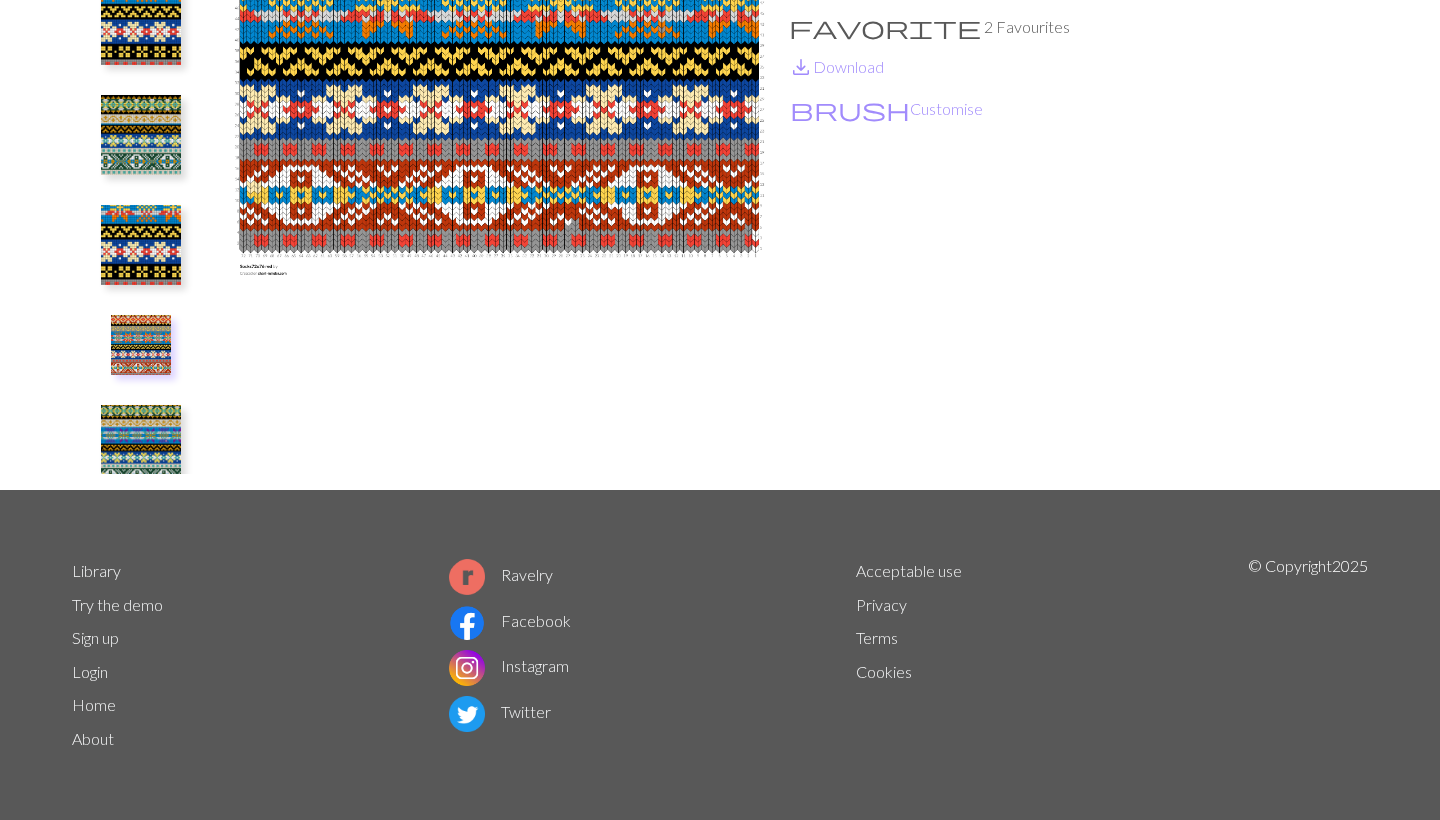 click at bounding box center (141, 445) 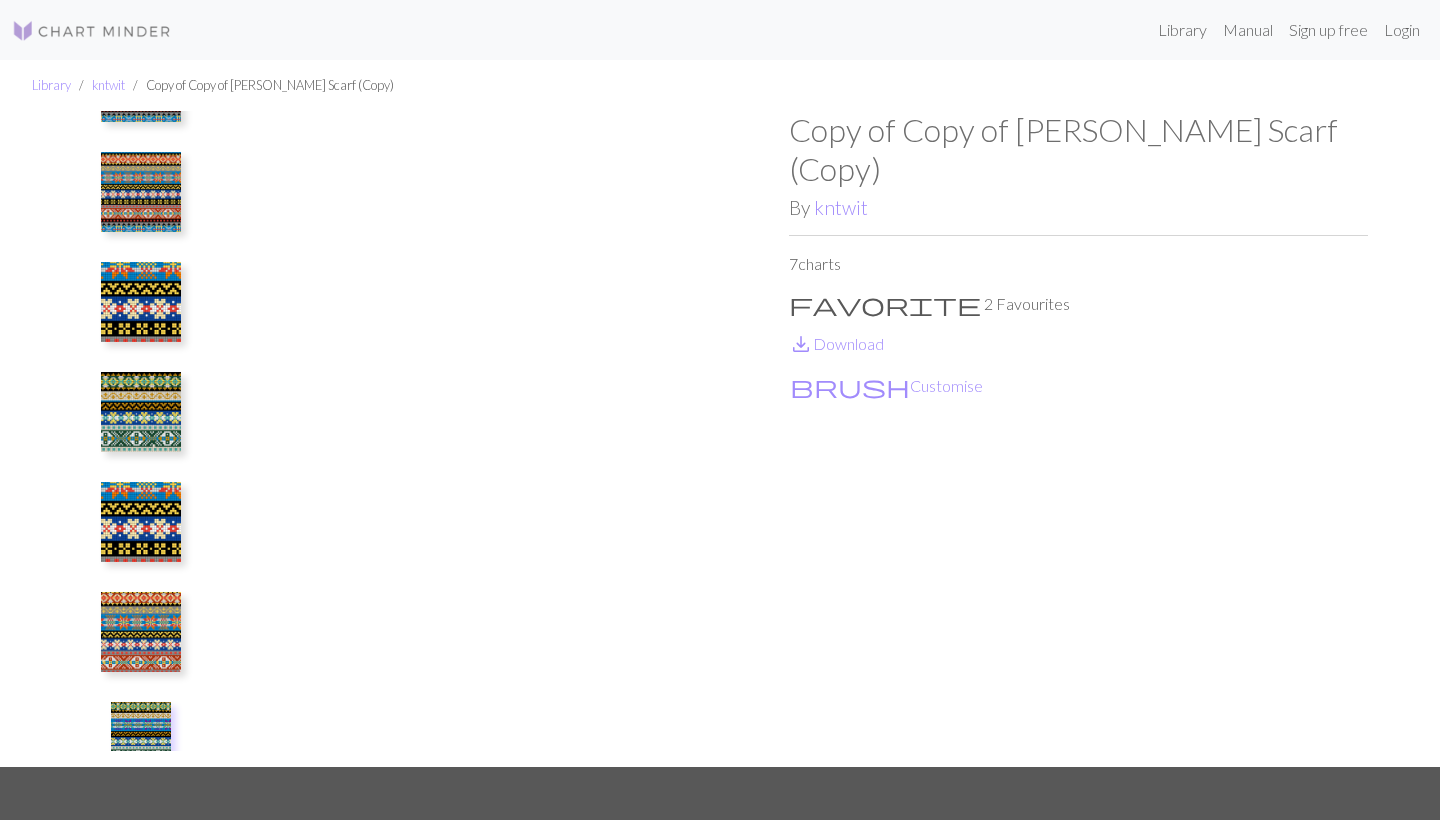 scroll, scrollTop: 0, scrollLeft: 0, axis: both 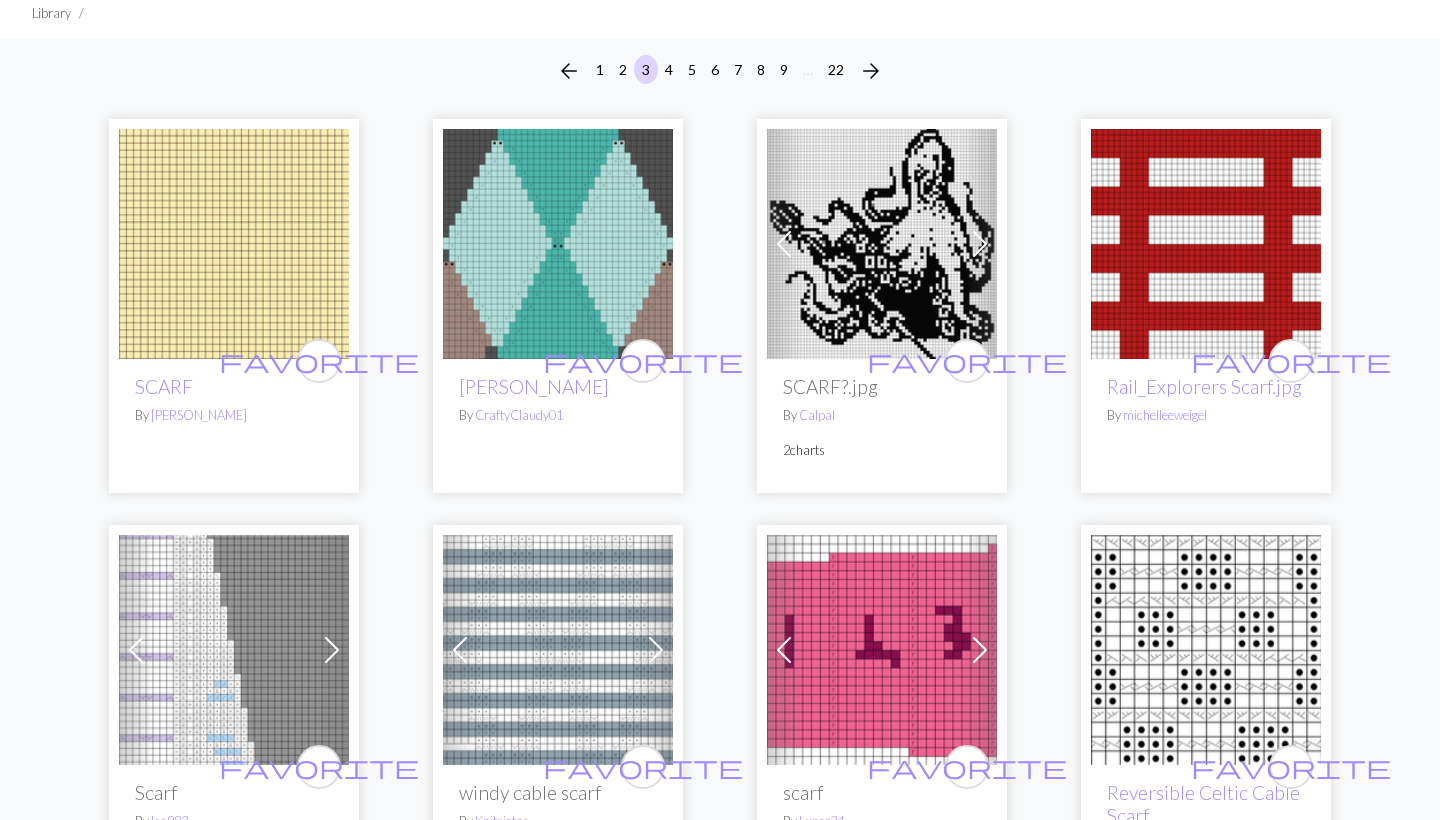 click at bounding box center (882, 244) 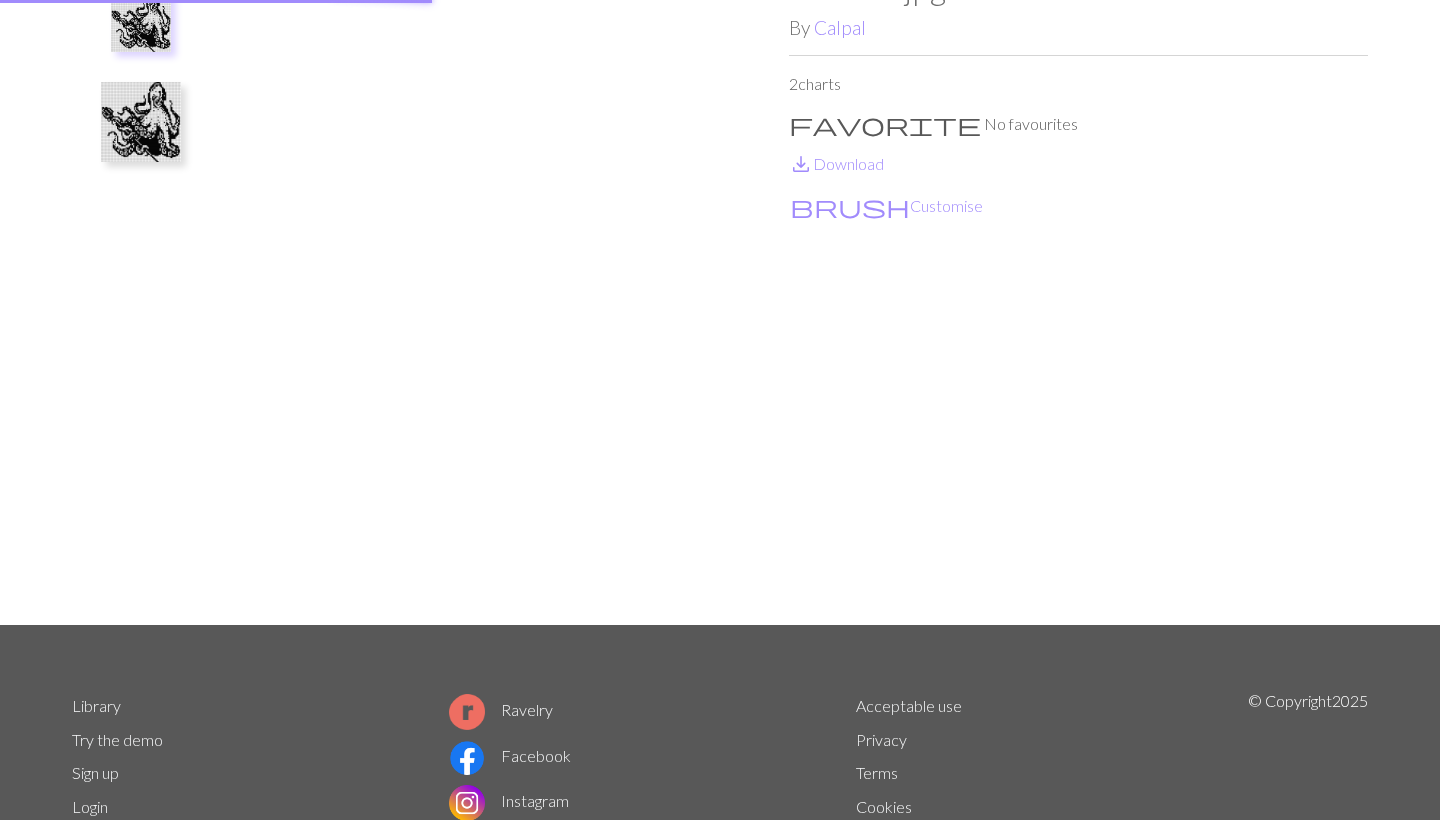 scroll, scrollTop: 0, scrollLeft: 0, axis: both 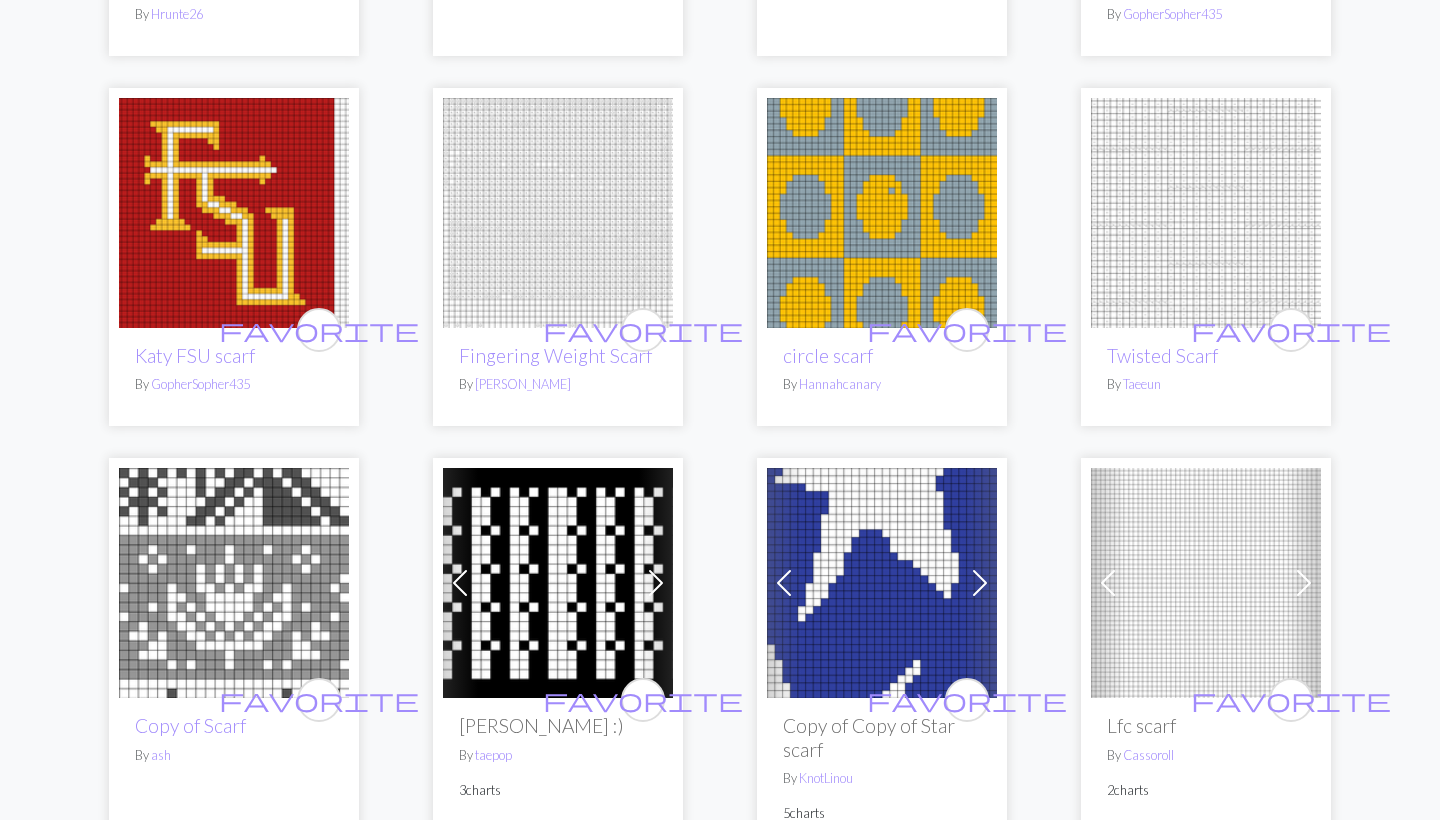 click at bounding box center [882, 213] 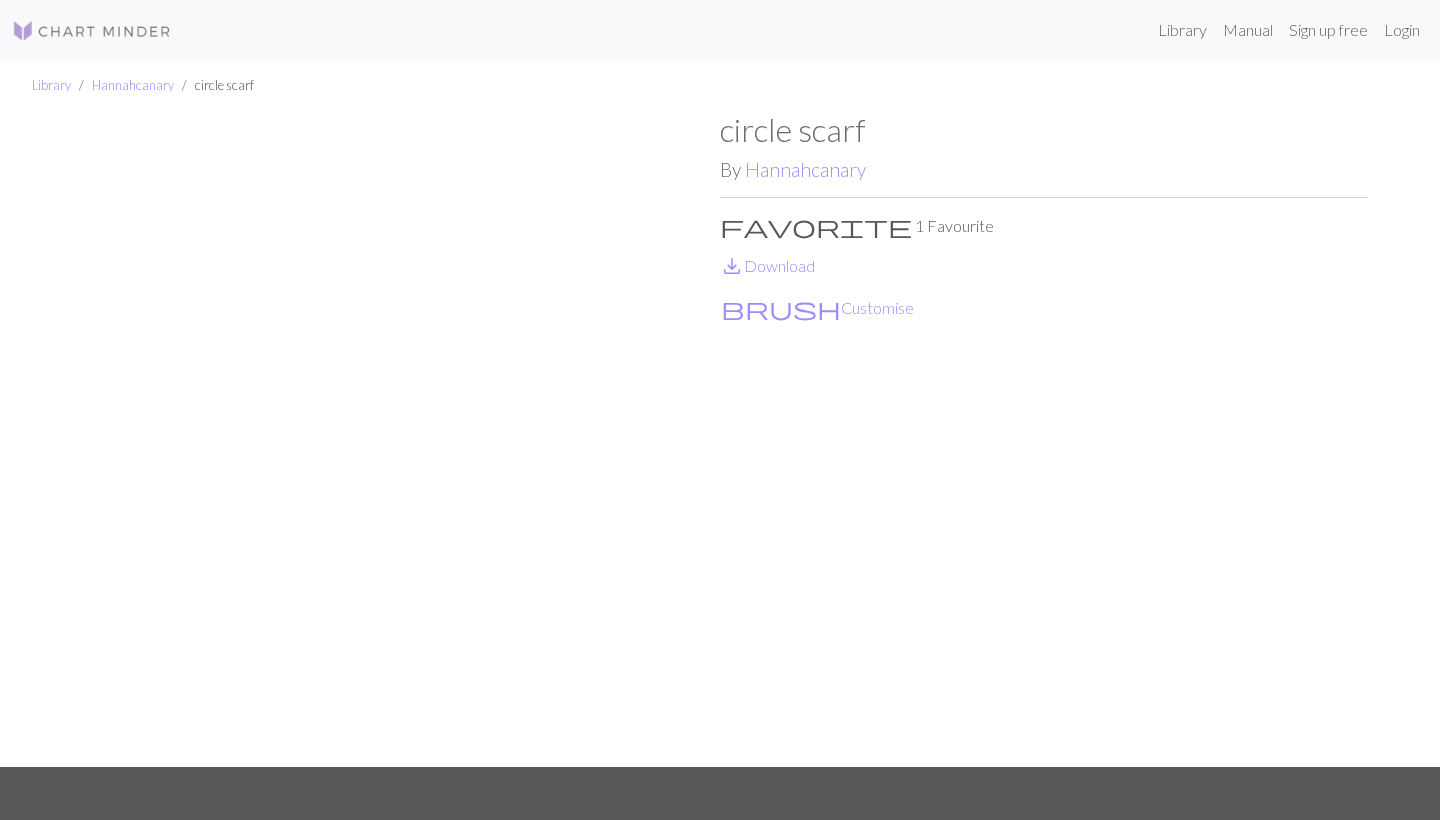 scroll, scrollTop: 0, scrollLeft: 0, axis: both 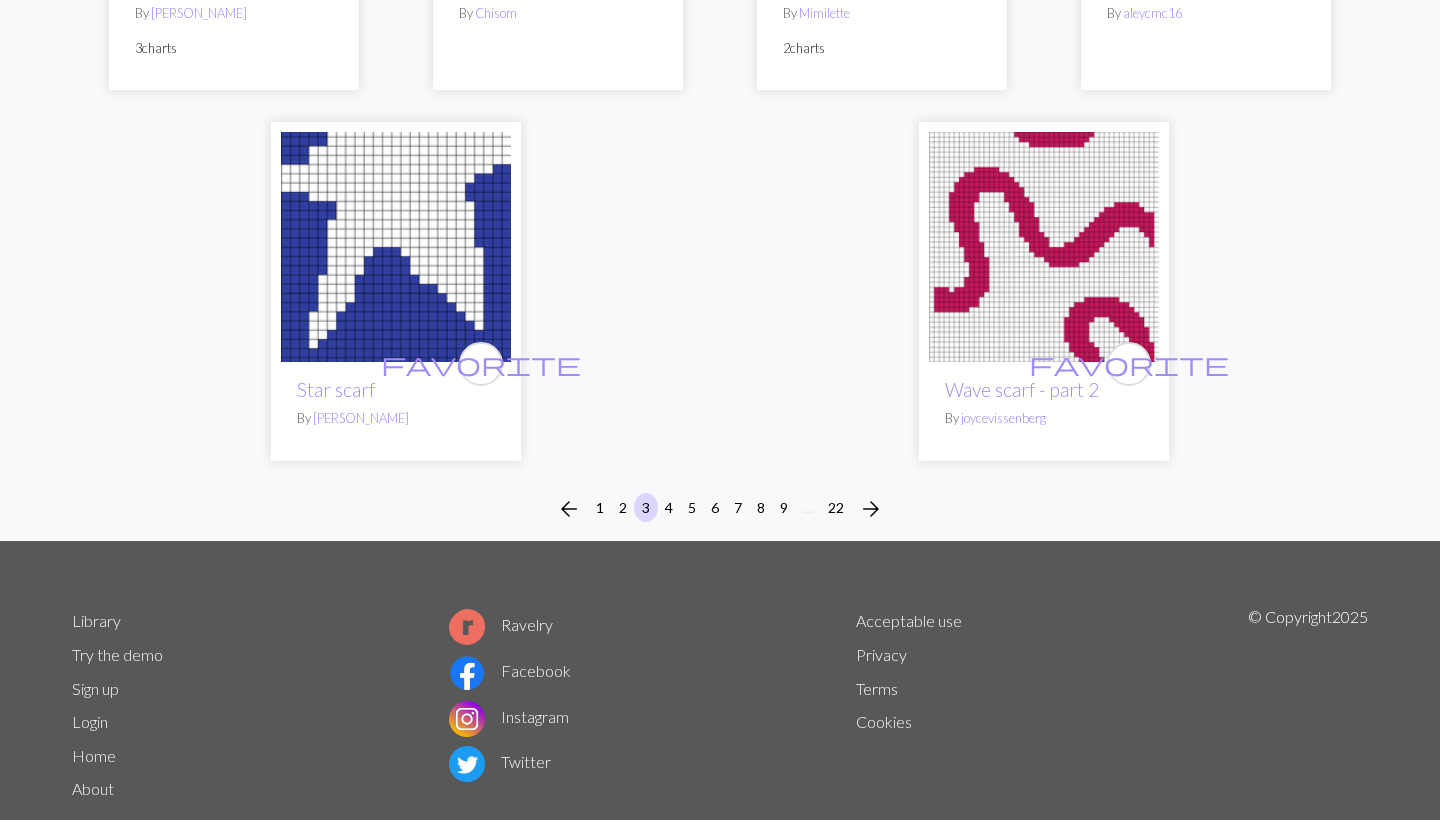 click on "4" at bounding box center (669, 507) 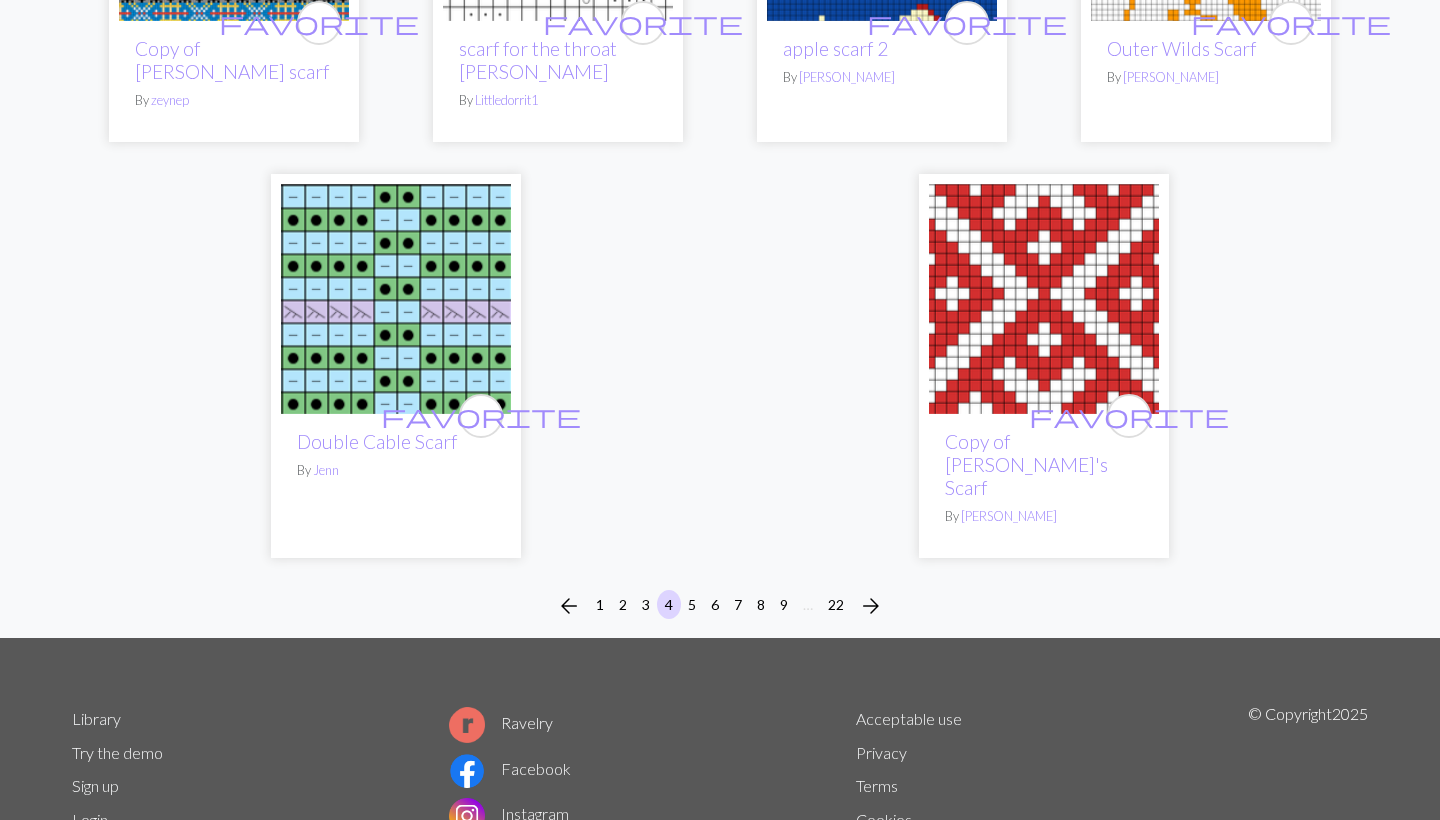 scroll, scrollTop: 5047, scrollLeft: 0, axis: vertical 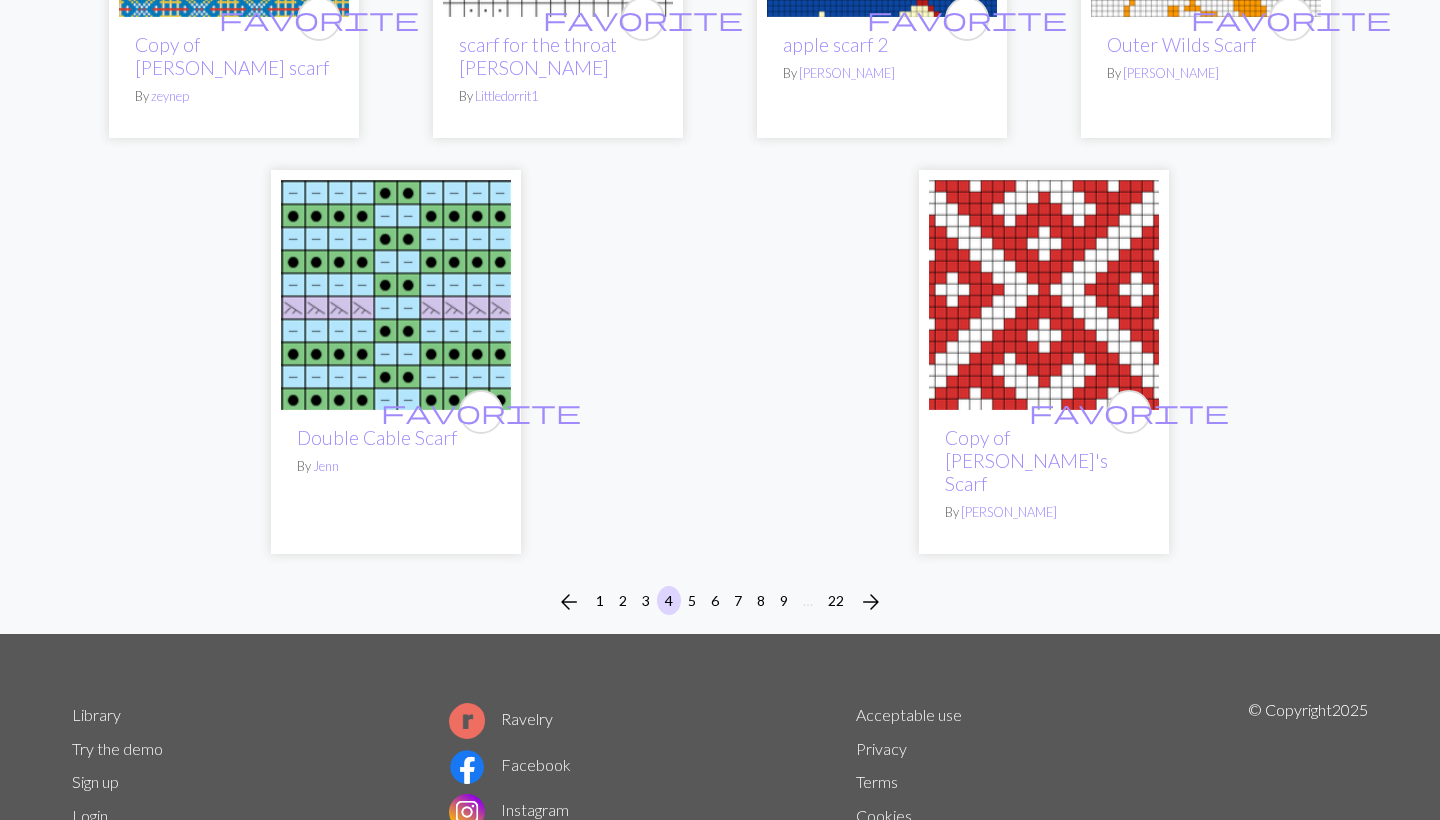click on "5" at bounding box center (692, 600) 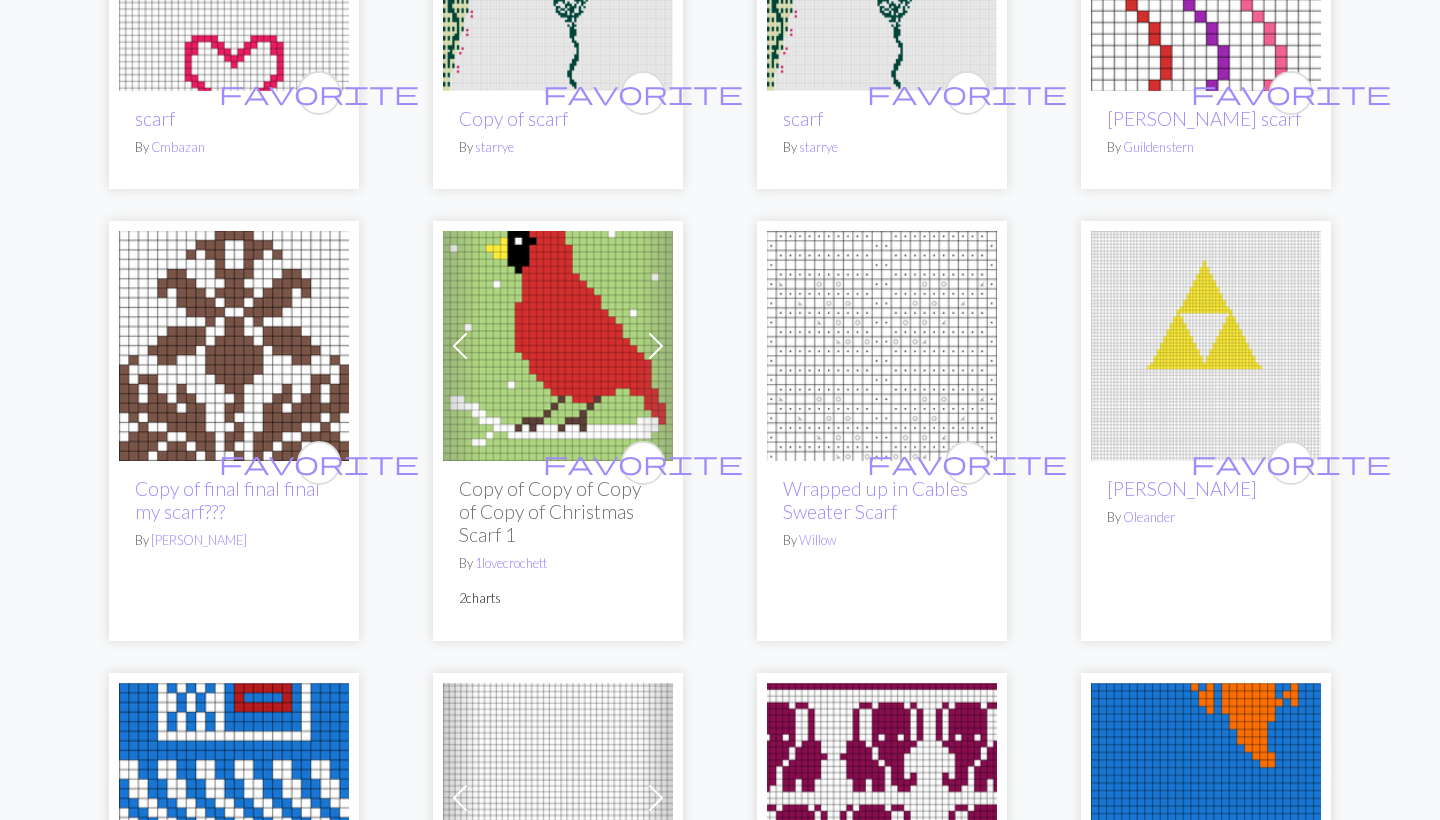 scroll, scrollTop: 947, scrollLeft: 0, axis: vertical 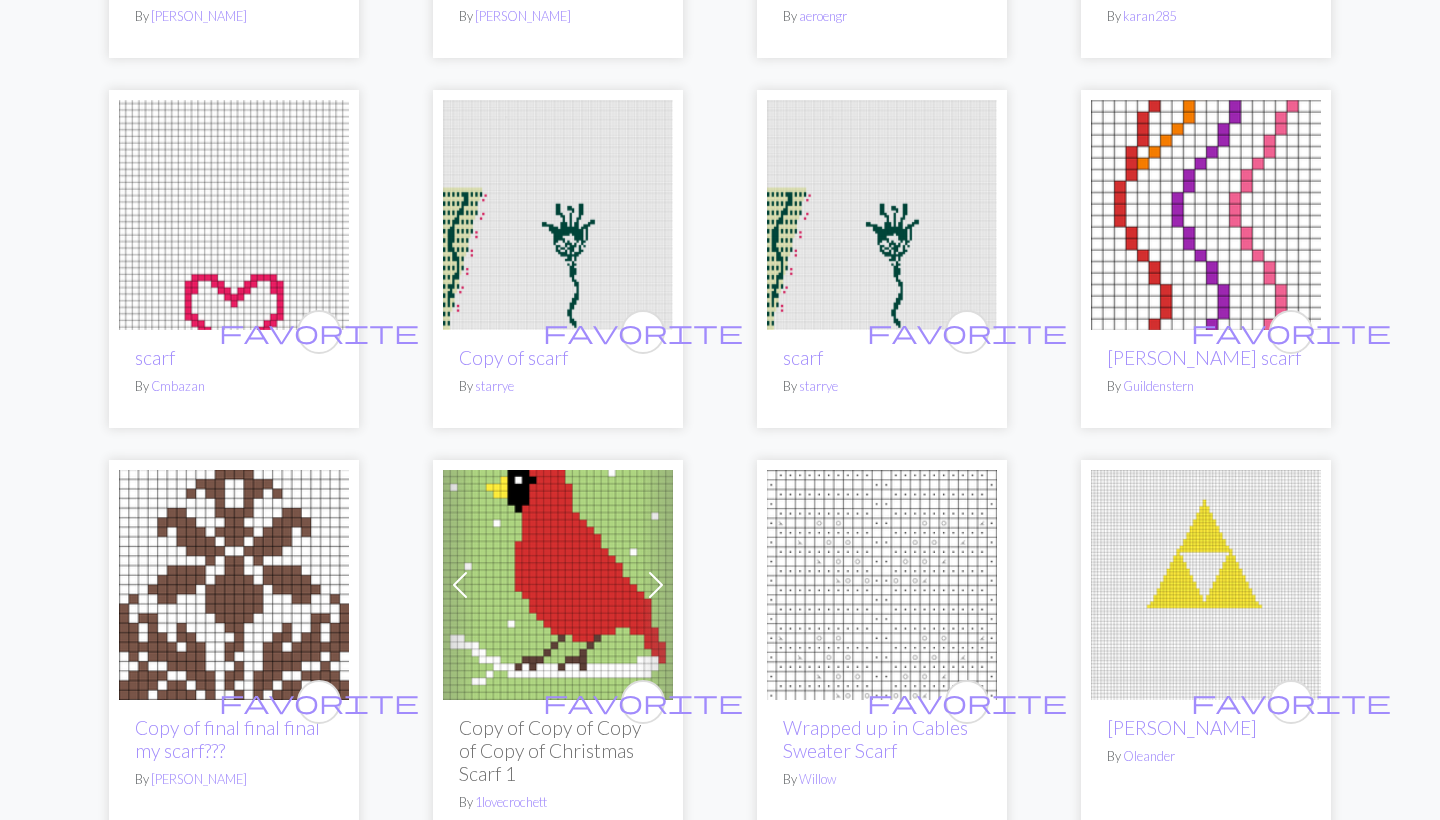 click at bounding box center (234, 585) 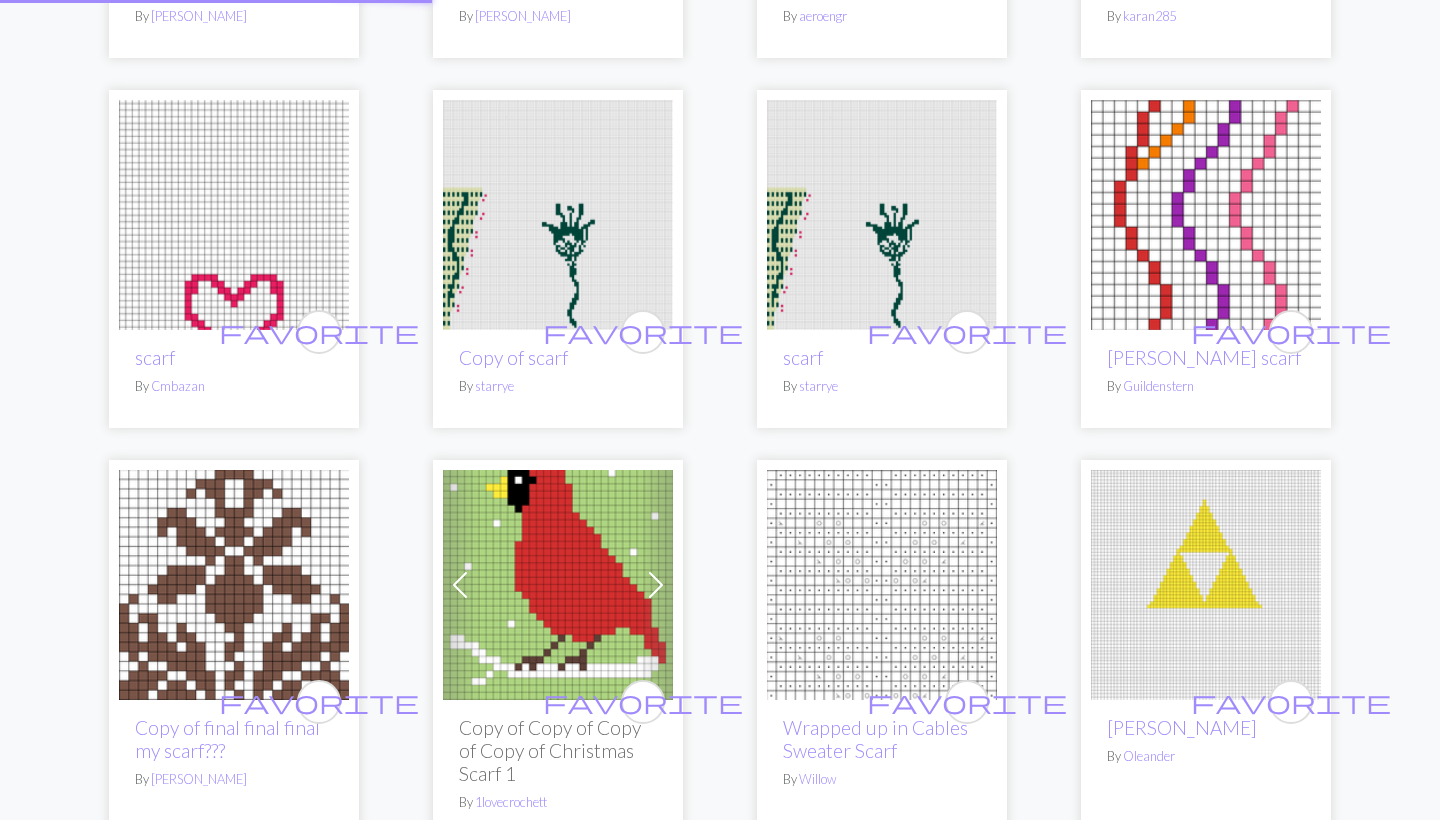 scroll, scrollTop: 0, scrollLeft: 0, axis: both 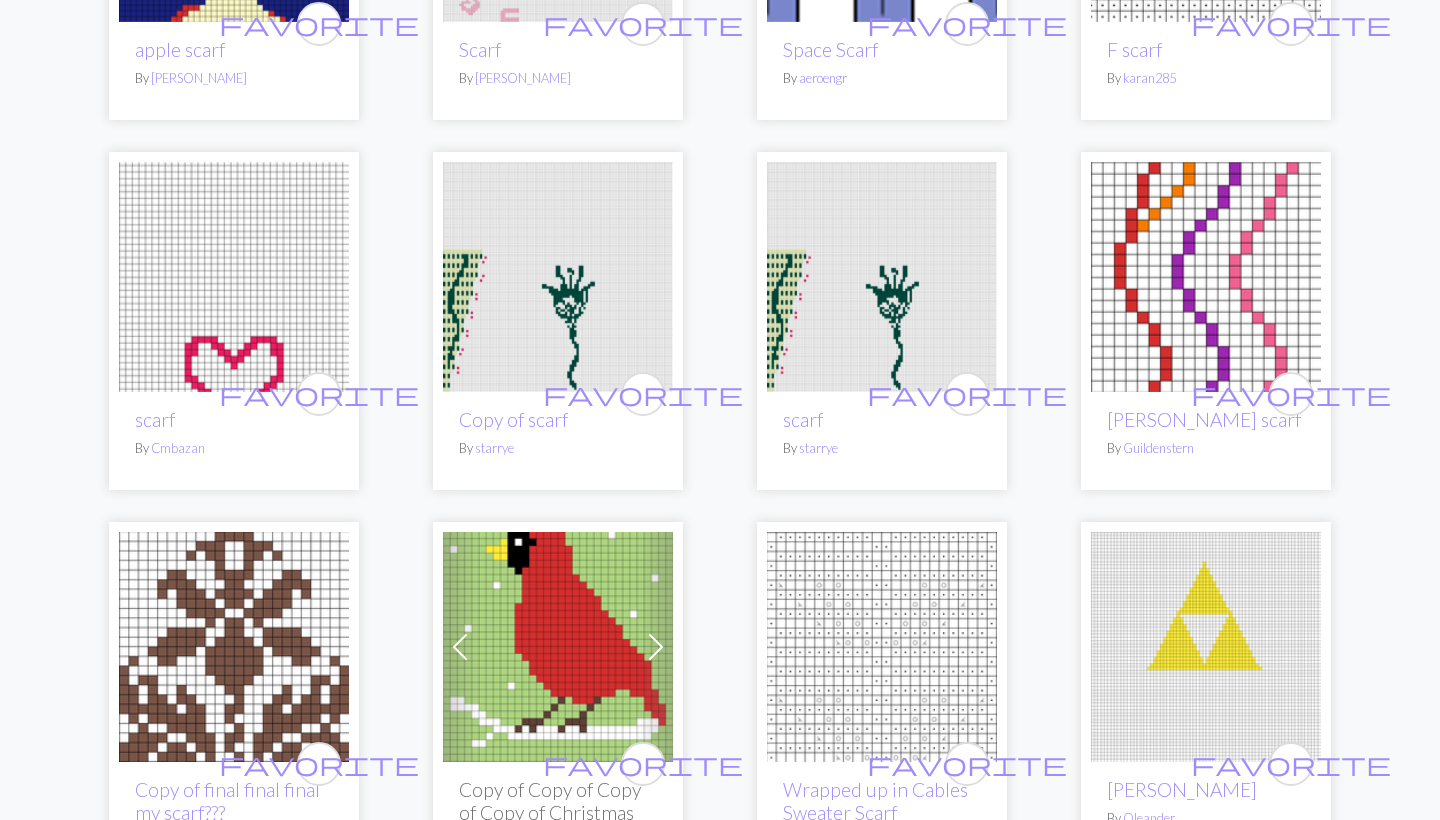 click at bounding box center [1206, 647] 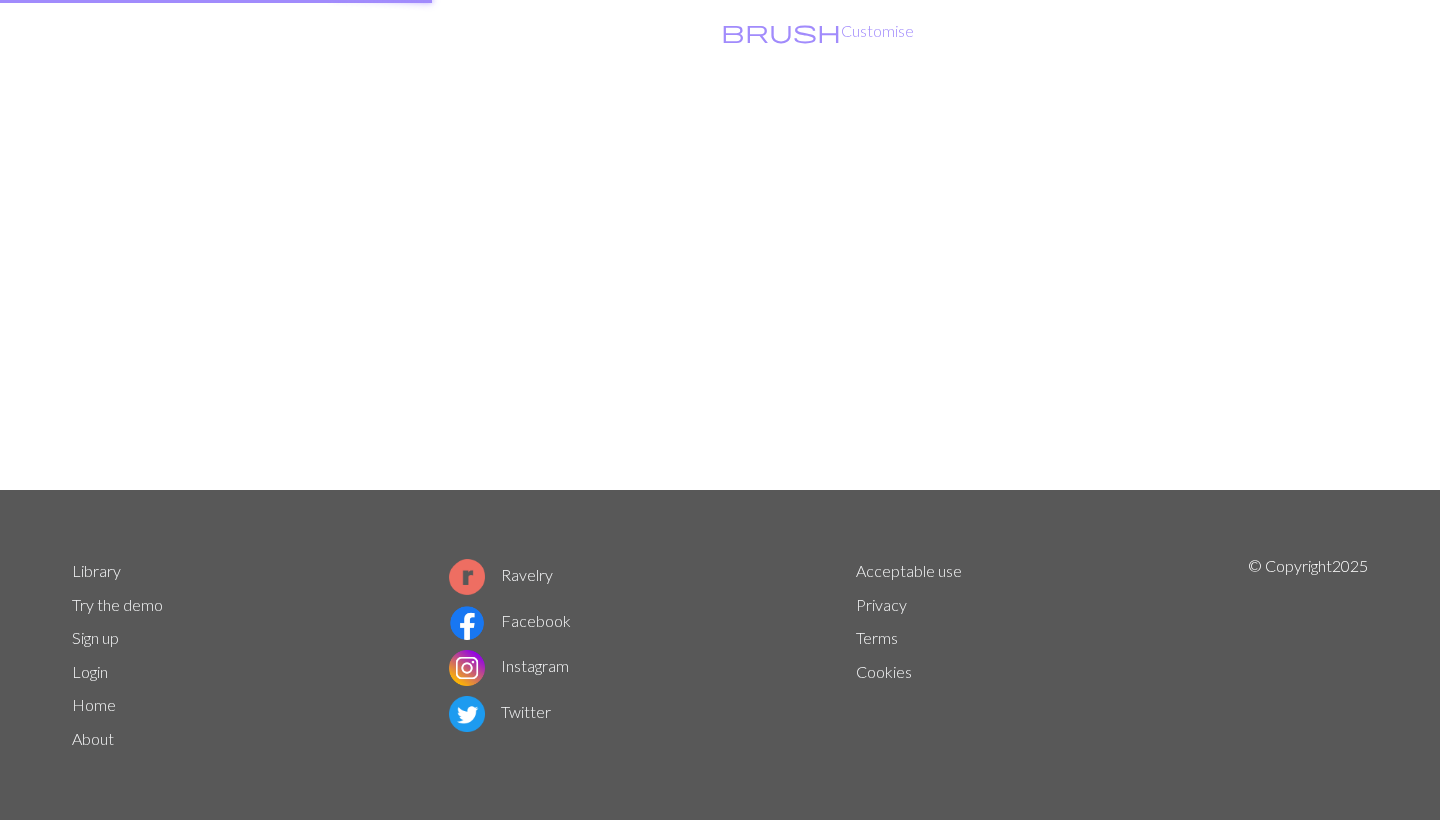 scroll, scrollTop: 0, scrollLeft: 0, axis: both 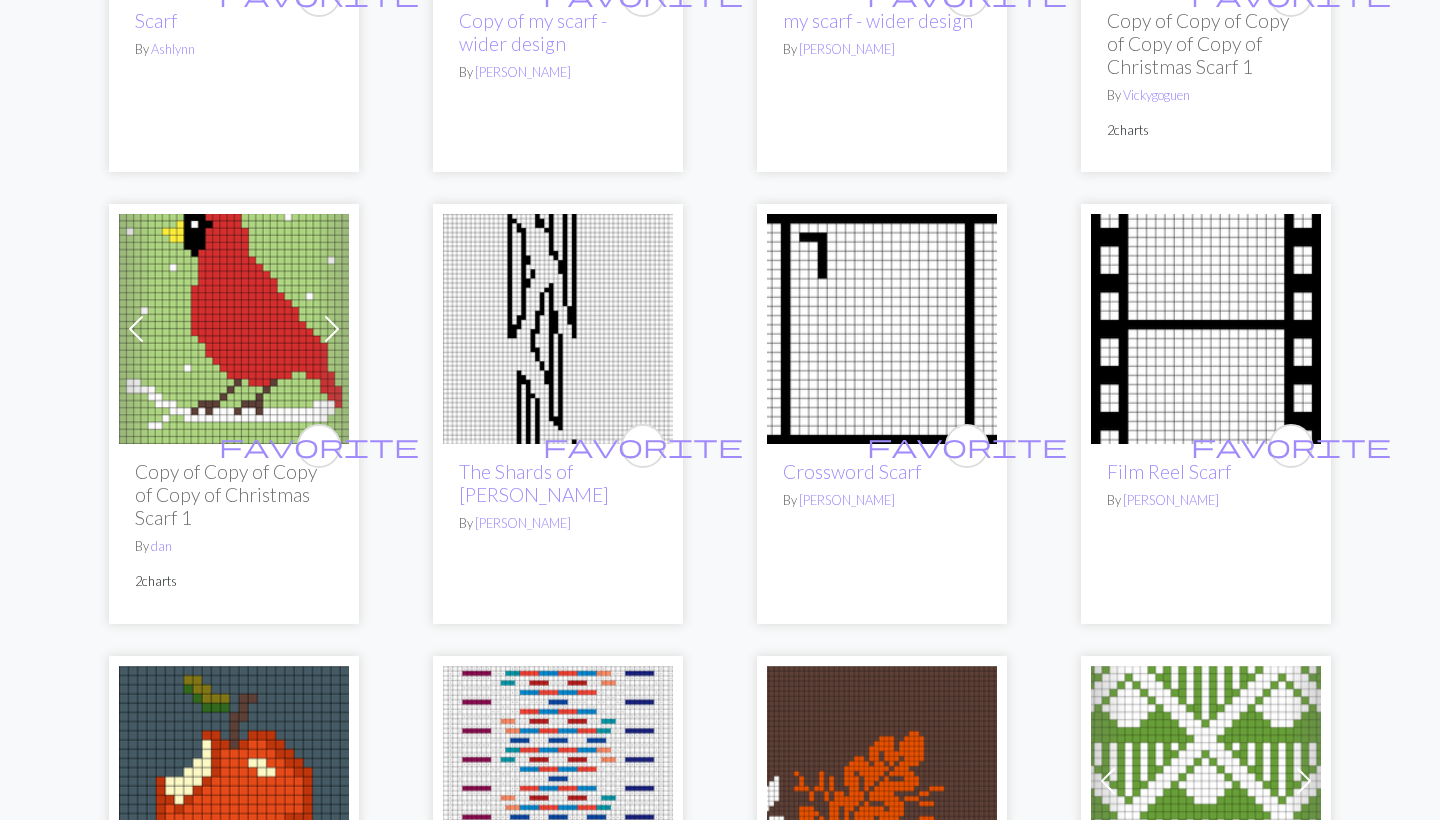 click at bounding box center (558, 329) 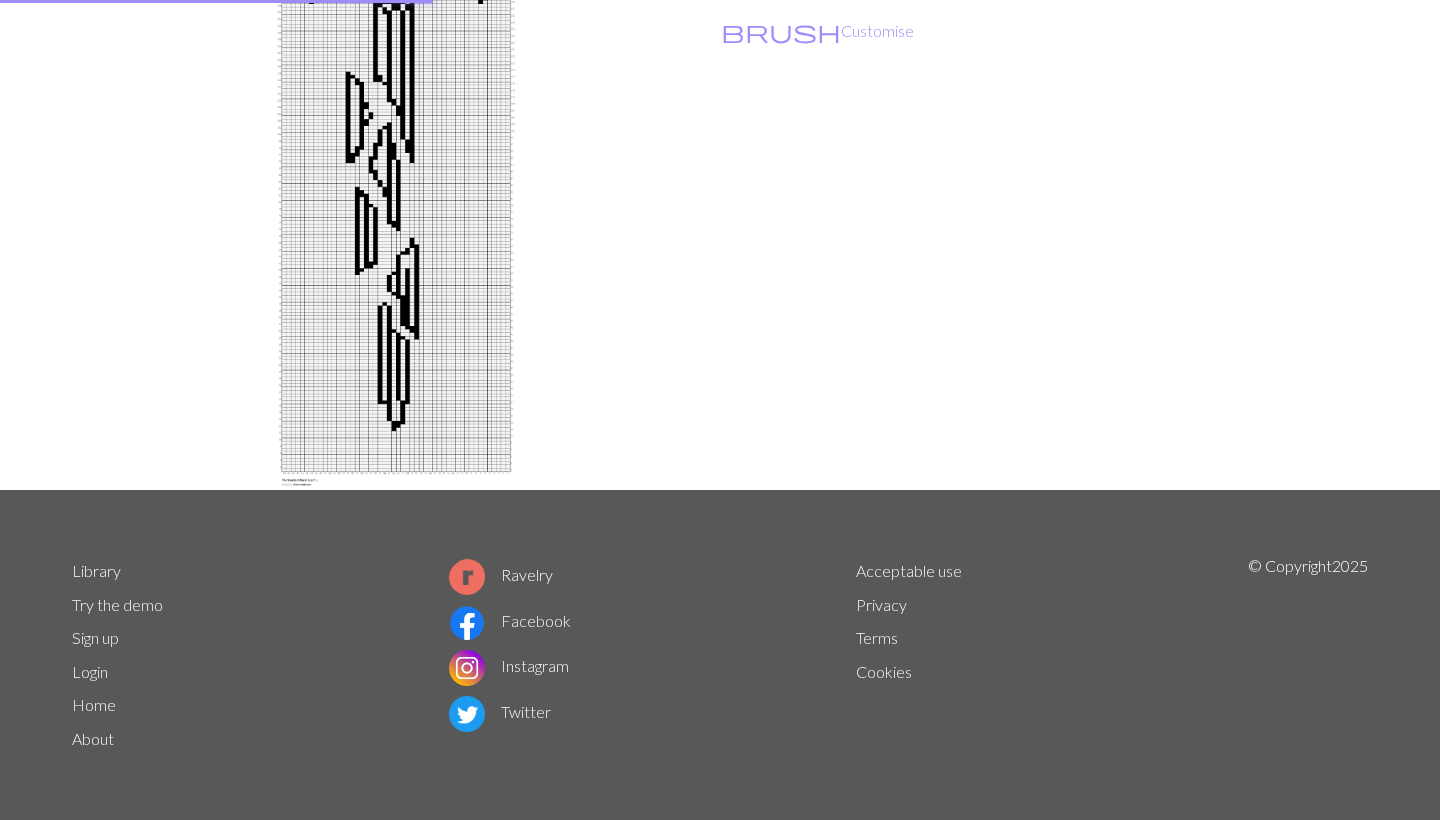 scroll, scrollTop: 0, scrollLeft: 0, axis: both 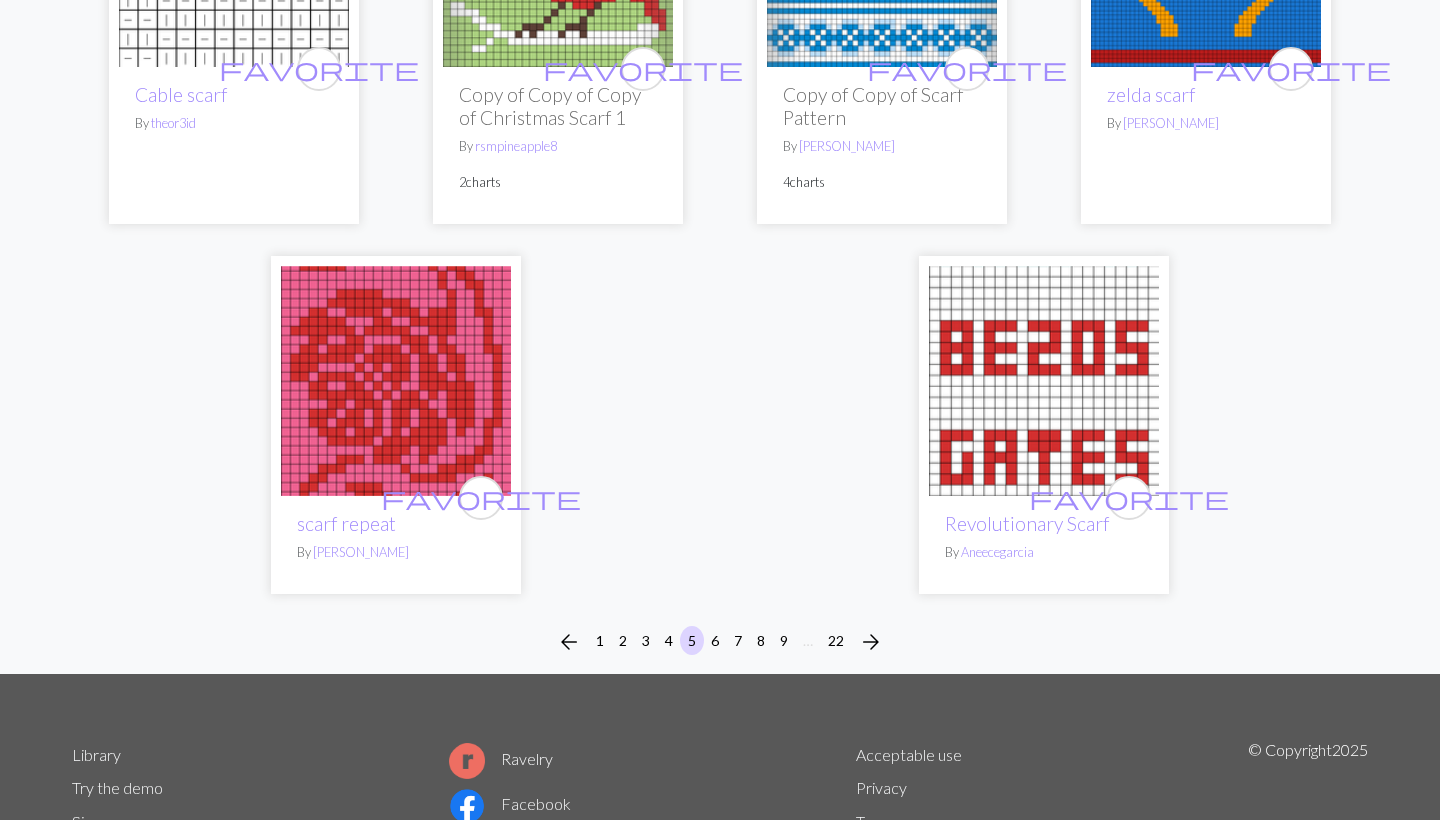 click on "6" at bounding box center [715, 640] 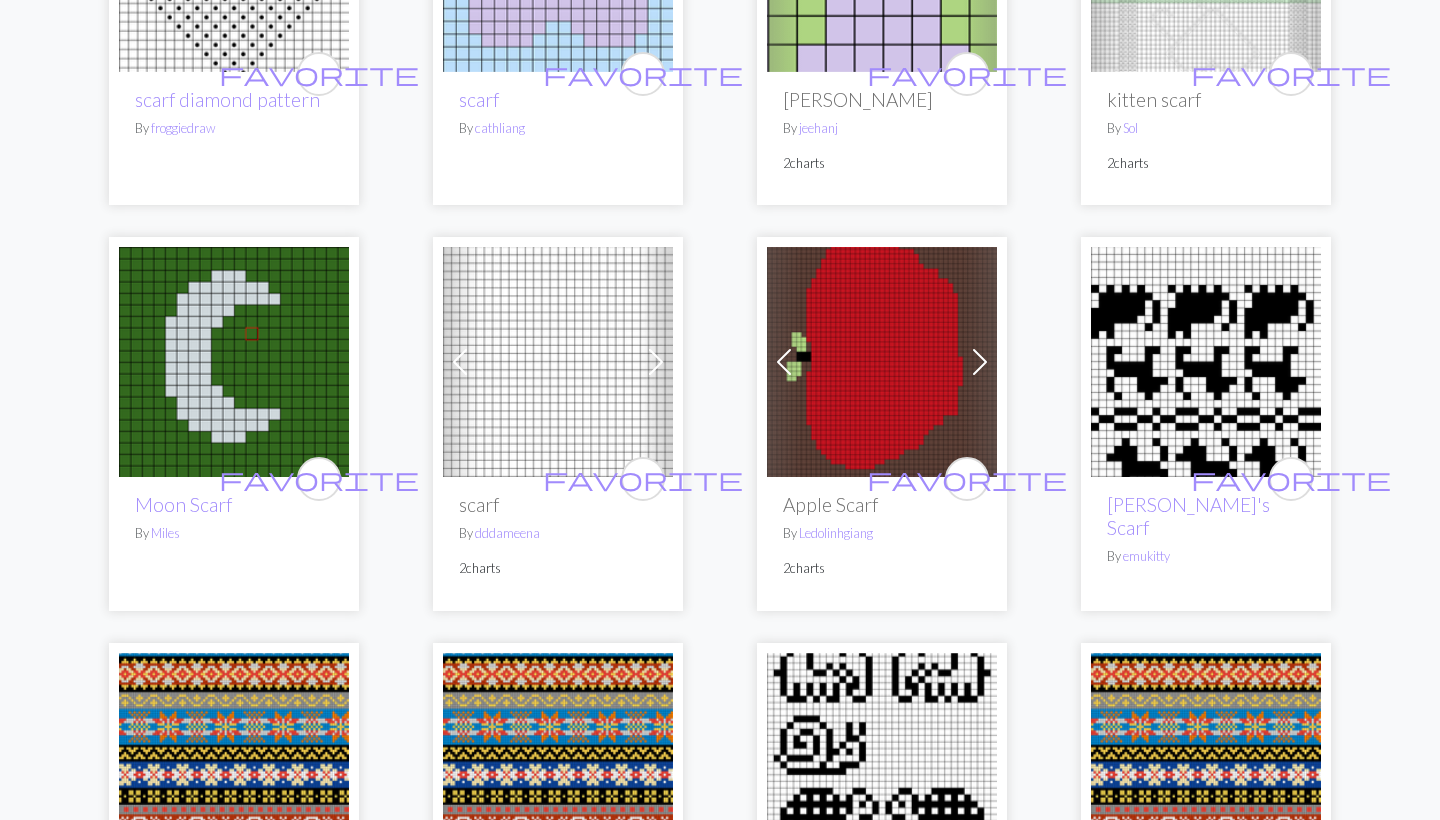 scroll, scrollTop: 3299, scrollLeft: 0, axis: vertical 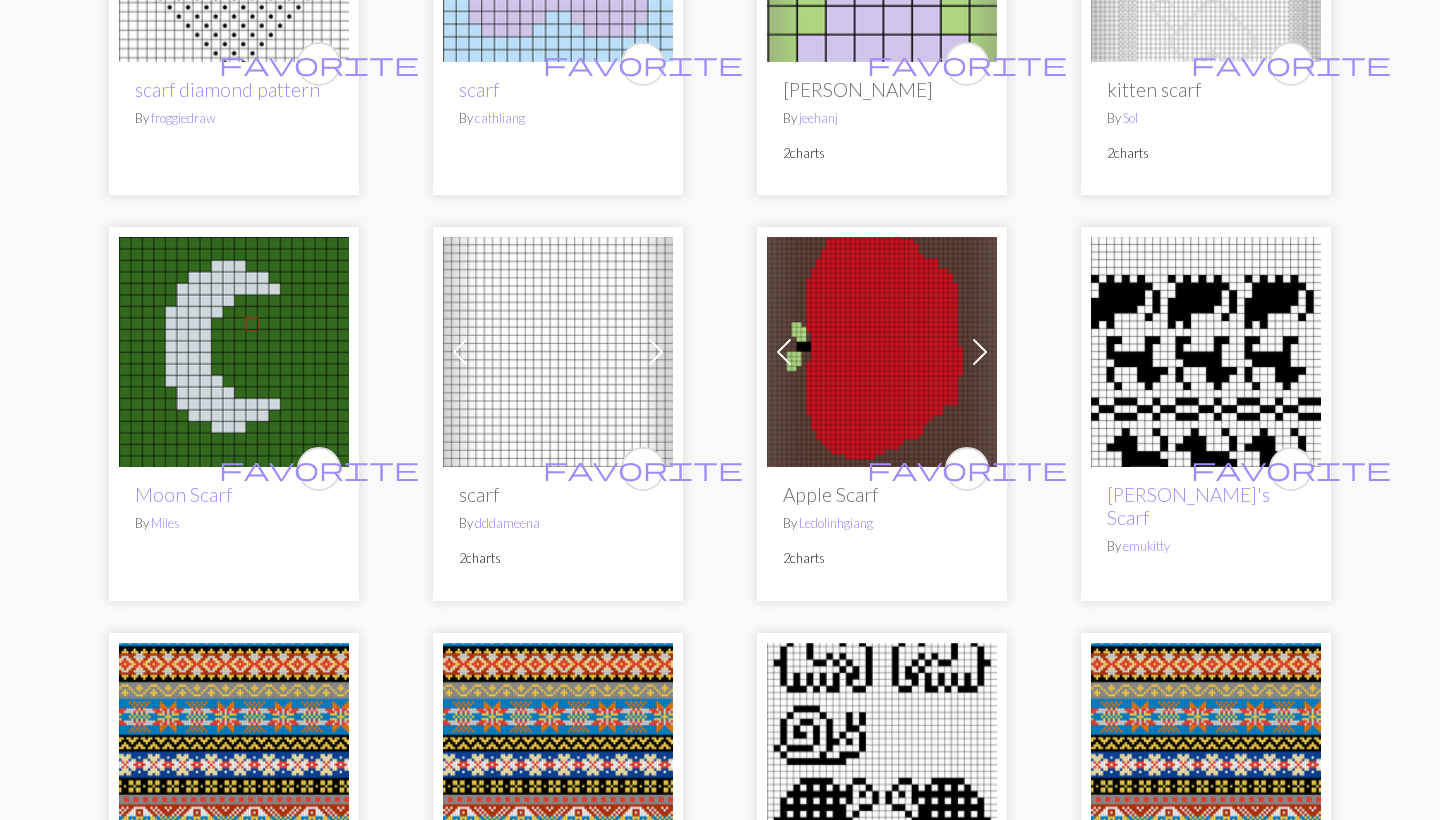click at bounding box center (1206, 352) 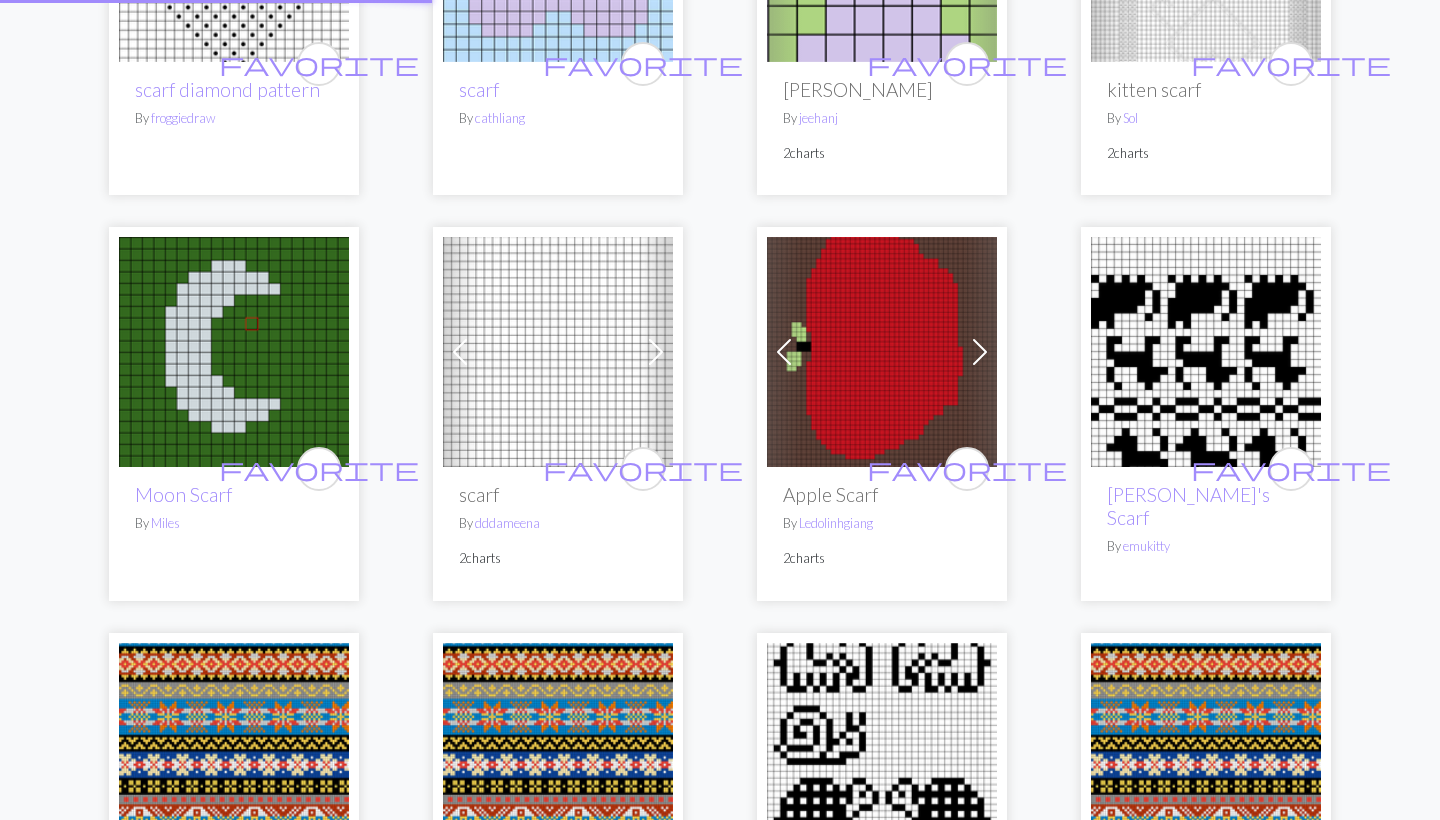 scroll, scrollTop: 0, scrollLeft: 0, axis: both 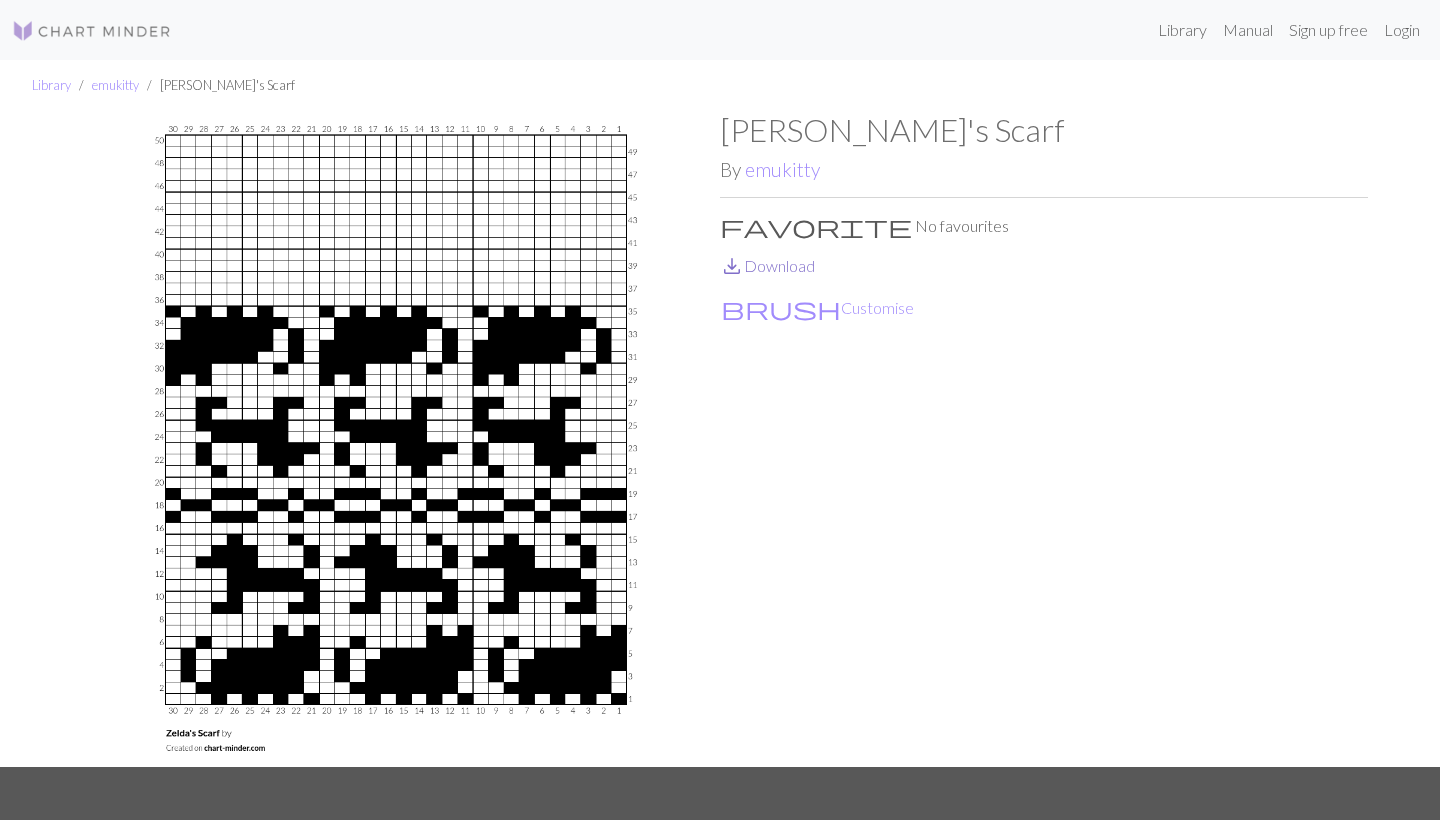 click on "save_alt  Download" at bounding box center [767, 265] 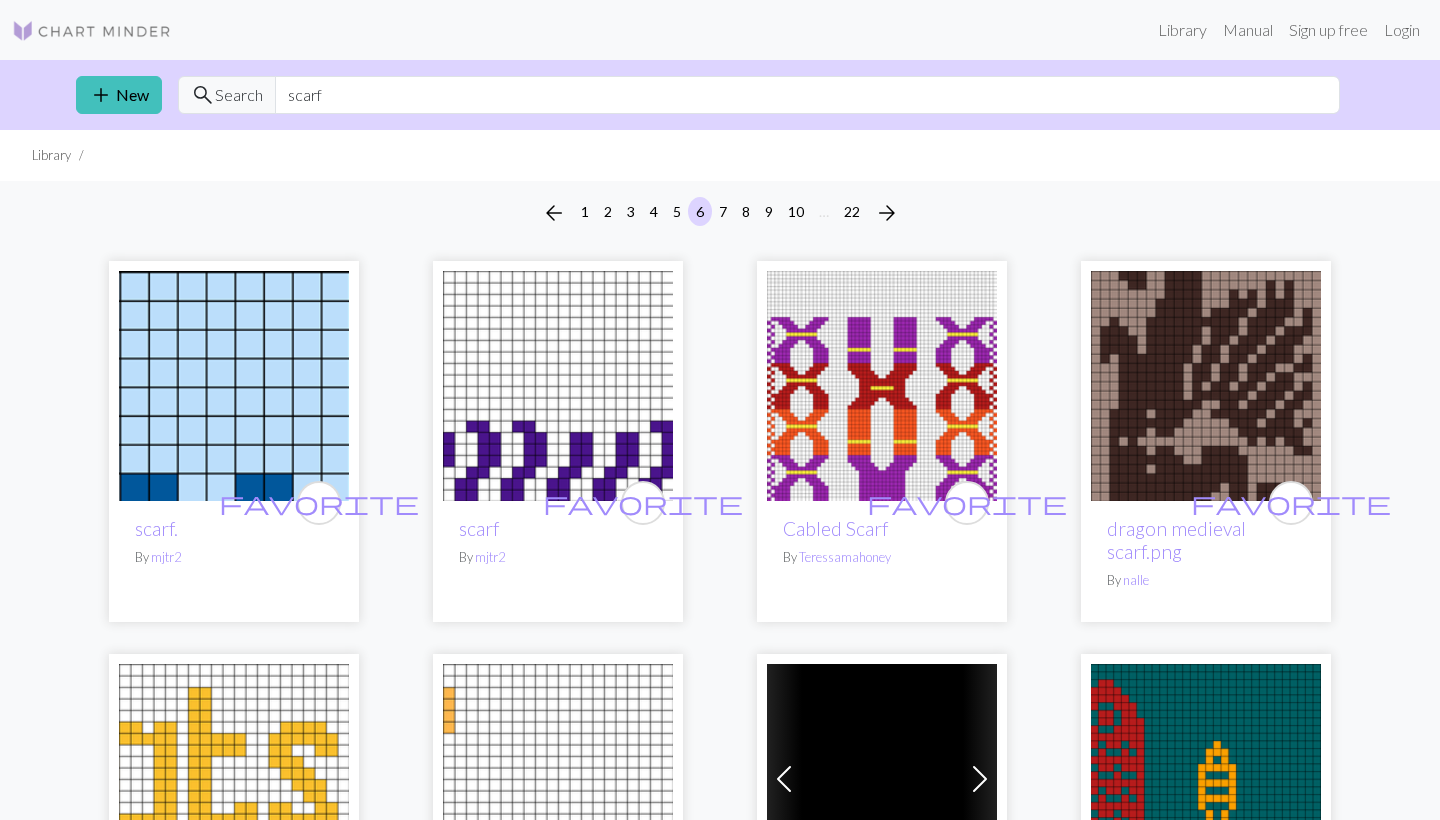 scroll, scrollTop: 0, scrollLeft: 0, axis: both 